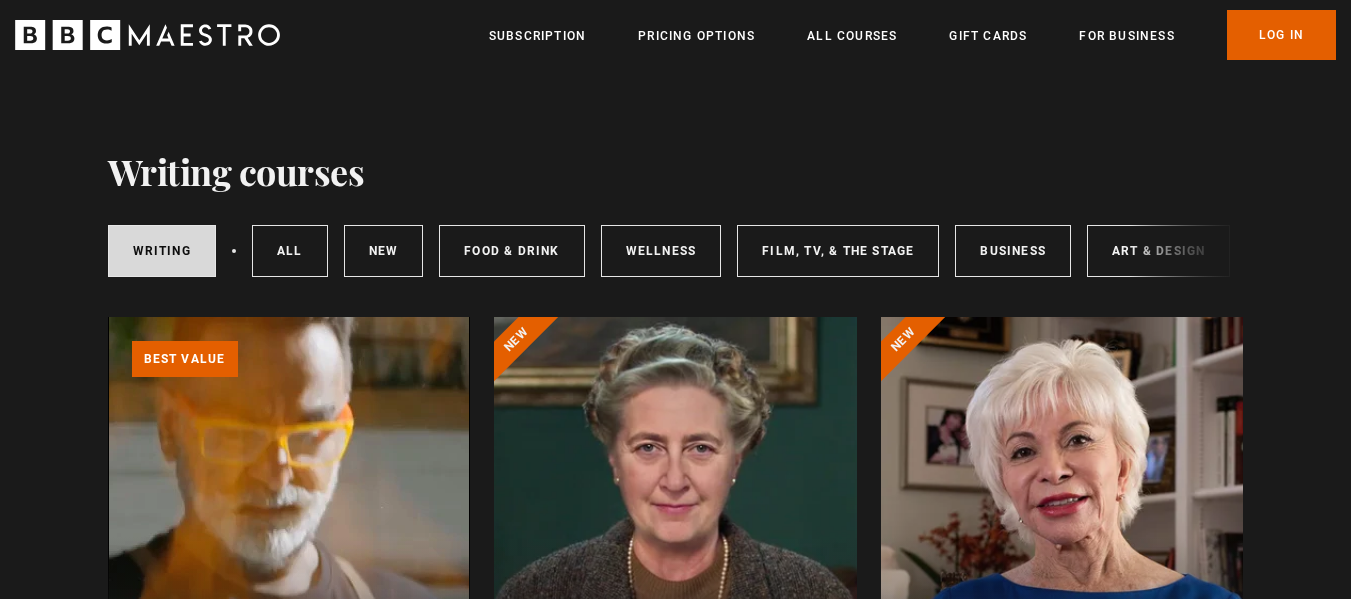 scroll, scrollTop: 300, scrollLeft: 0, axis: vertical 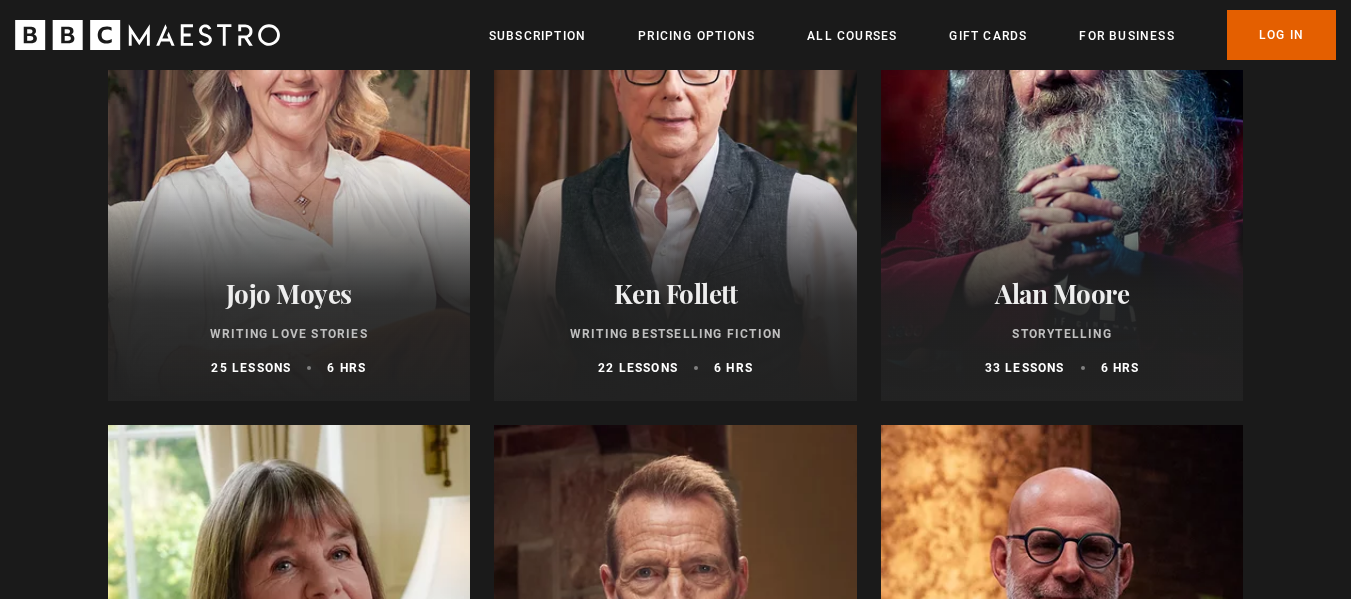 click on "Jojo Moyes" at bounding box center (289, 293) 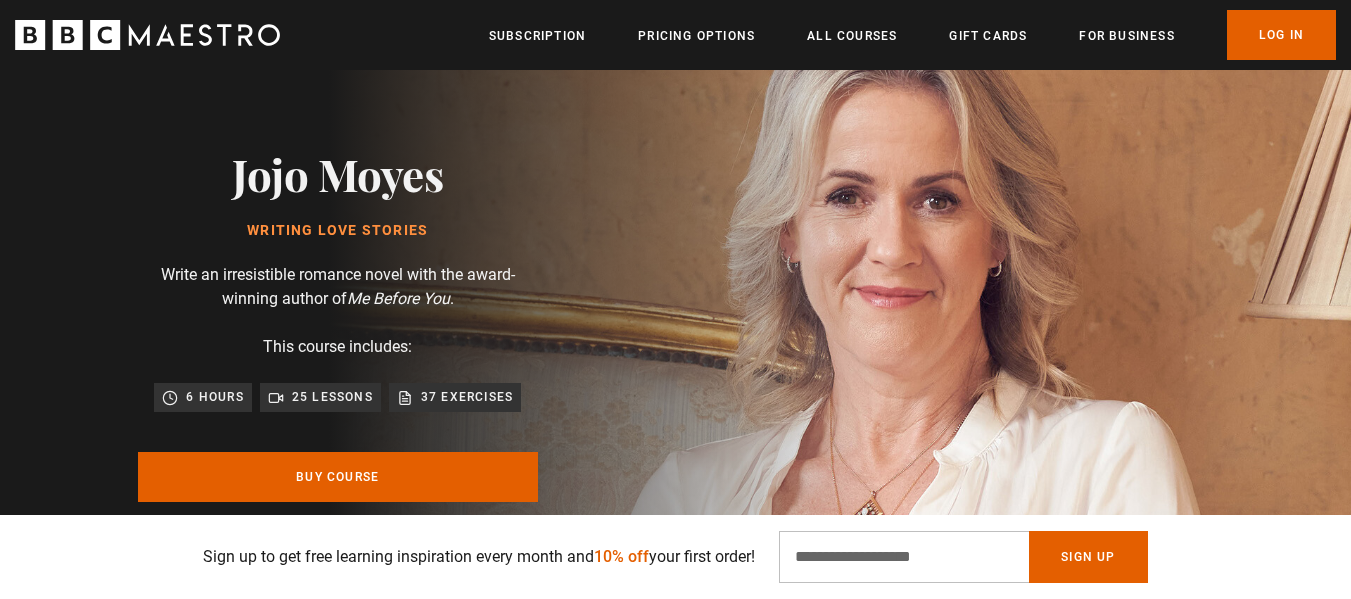 scroll, scrollTop: 200, scrollLeft: 0, axis: vertical 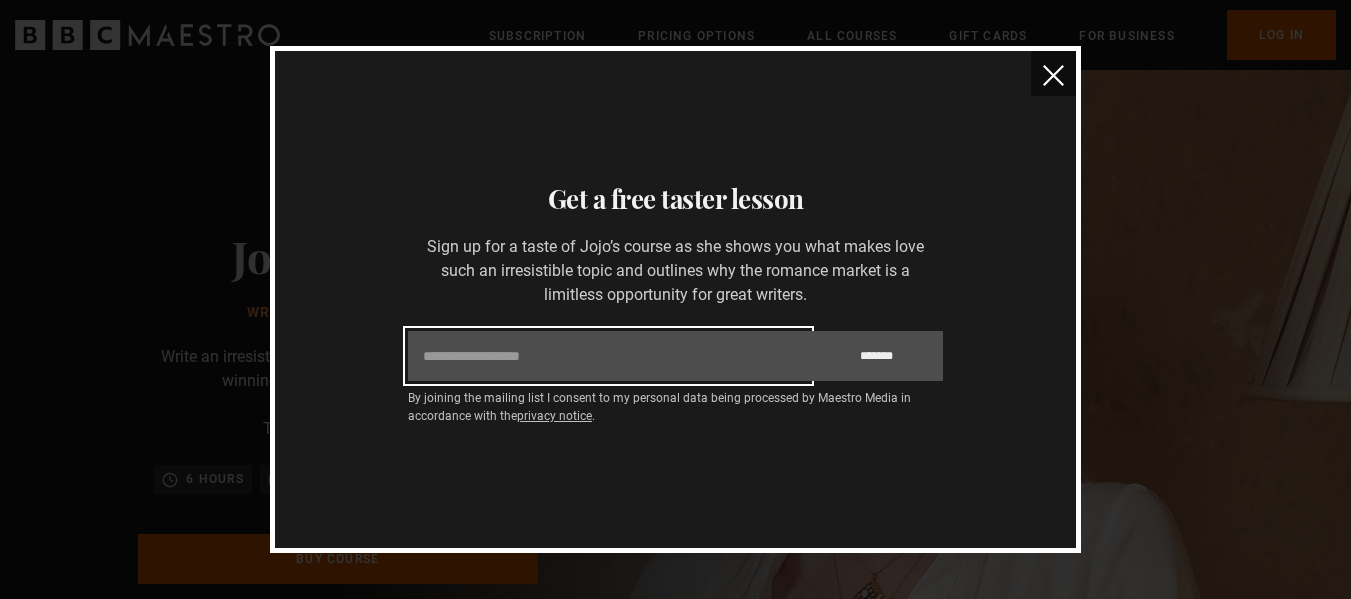 click on "Email" at bounding box center [608, 356] 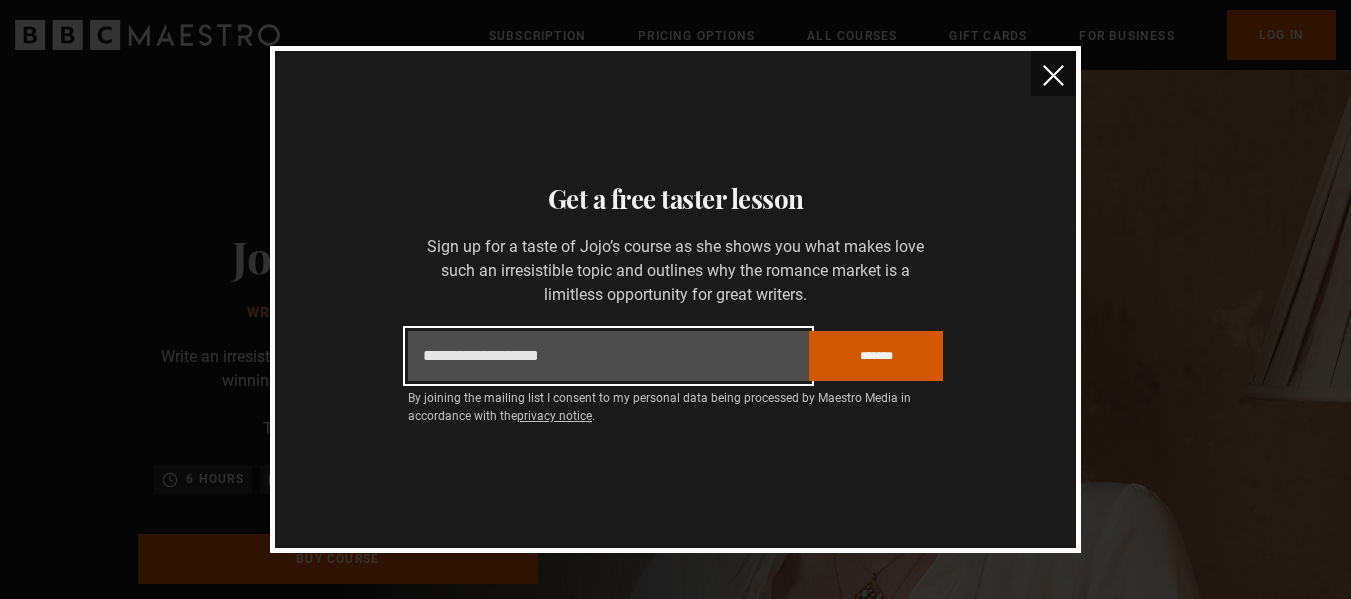 scroll, scrollTop: 0, scrollLeft: 786, axis: horizontal 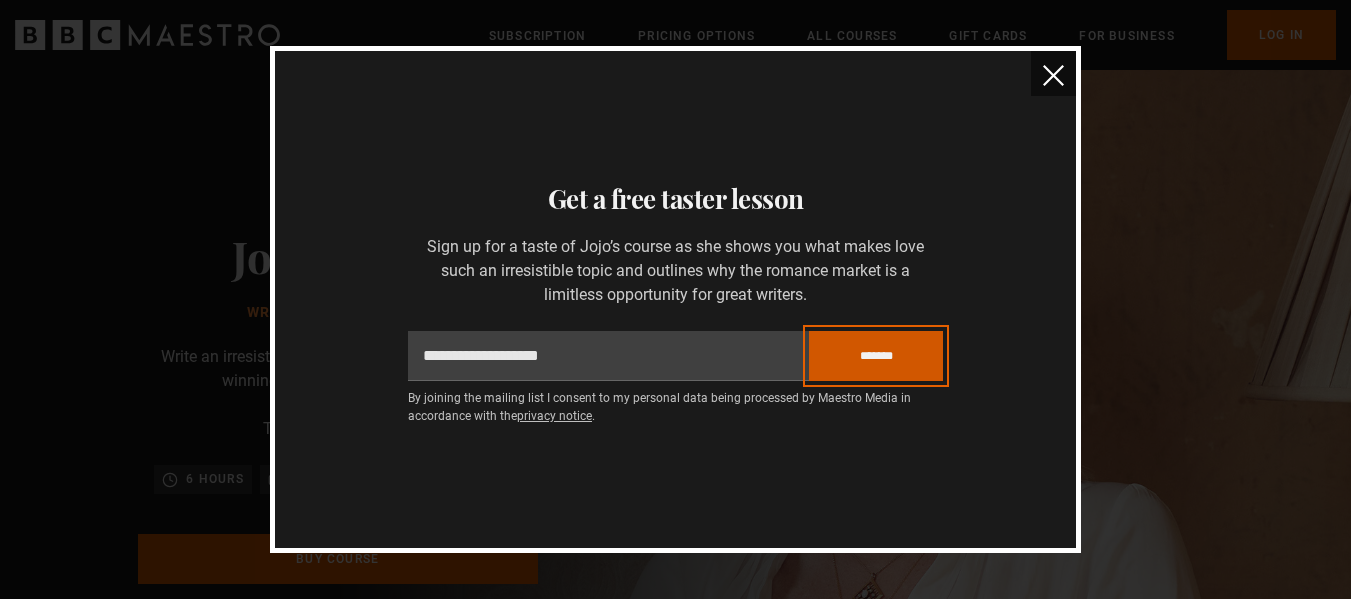 click on "*******" at bounding box center (876, 356) 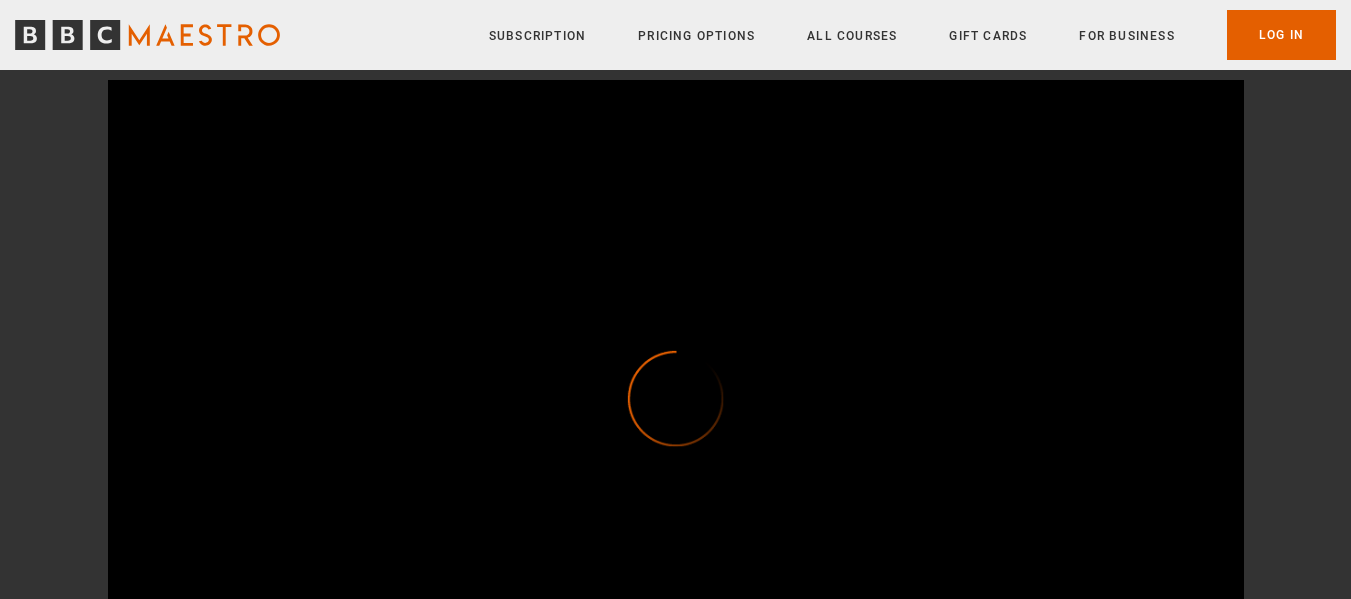 scroll, scrollTop: 271, scrollLeft: 0, axis: vertical 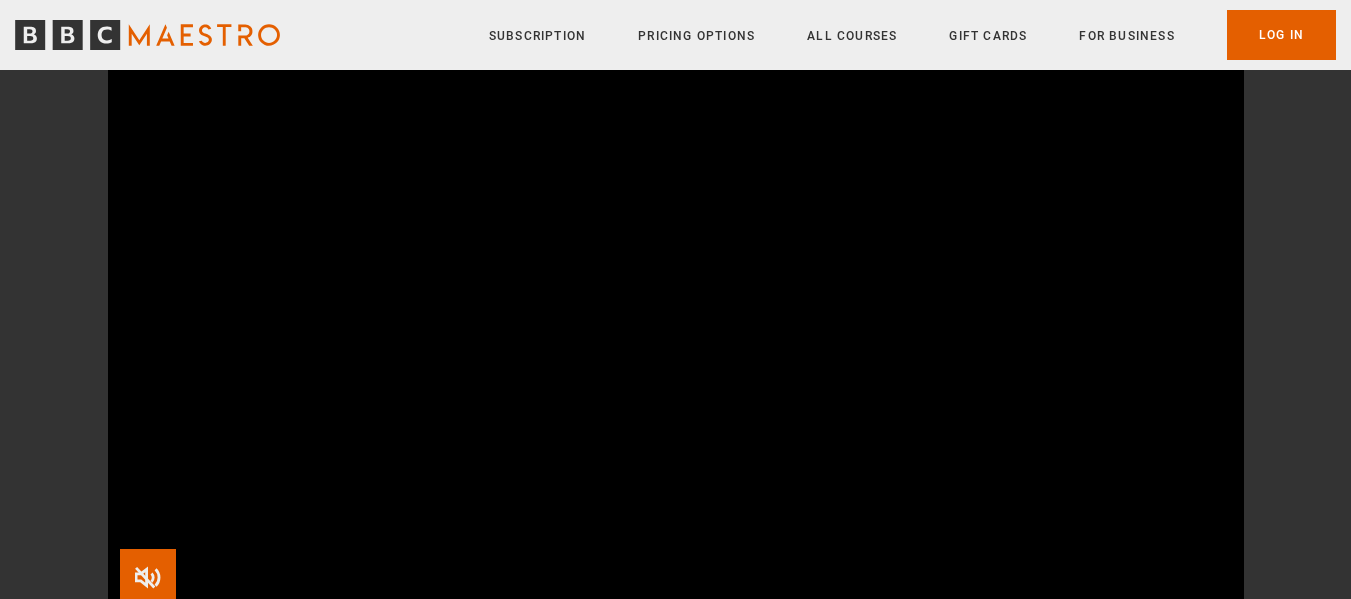 click at bounding box center [148, 577] 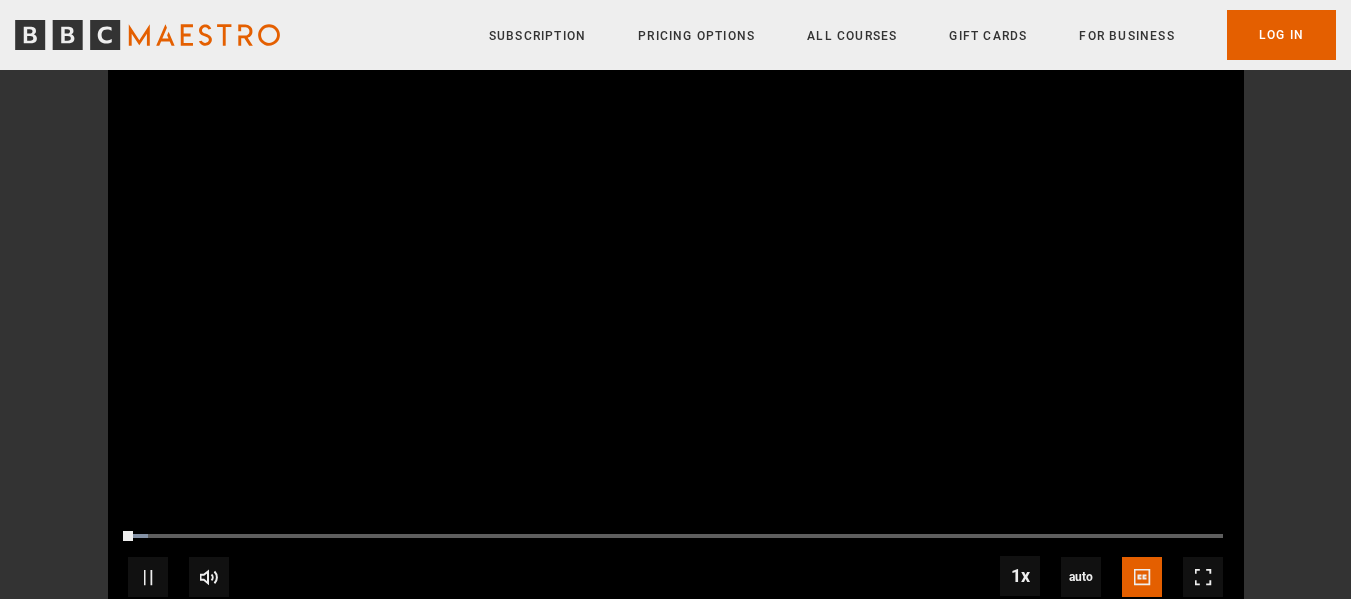 click on "Menu
Close
Subscription
Pricing Options
All Courses
Gift Cards
For business
Already have an account?
Log In" at bounding box center (675, 35) 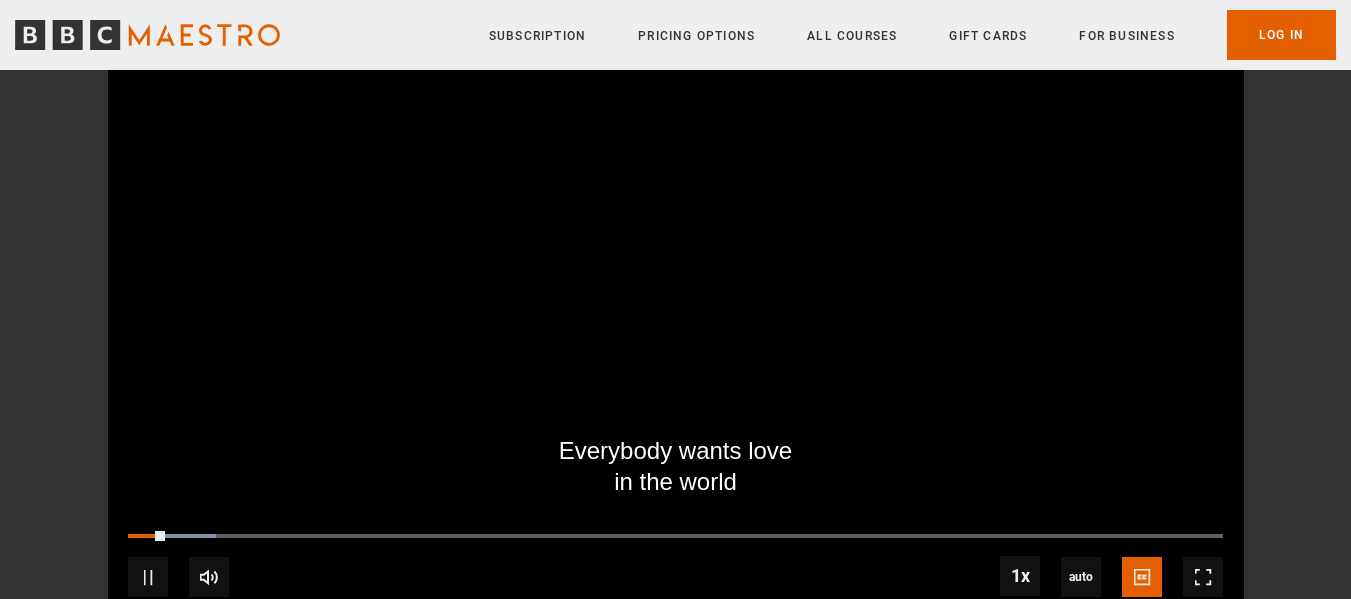 click on "Why write about love?
Learn what makes love such a universal topic and why the romance market represents a huge opportunity for writers.
Everybody wants love
in the world Video Player is loading. Play BBC Maestro Trailer 10s Skip Back 10 seconds Pause 10s Skip Forward 10 seconds Loaded :  8.02% 8:27 0:19 Pause Mute Current Time  0:19 - Duration  9:21 1x Playback Rate 2x 1.5x 1x , selected 0.5x auto Quality 360p 720p 1080p 2160p Auto , selected Captions captions off English  Captions , selected This is a modal window." at bounding box center (676, 226) 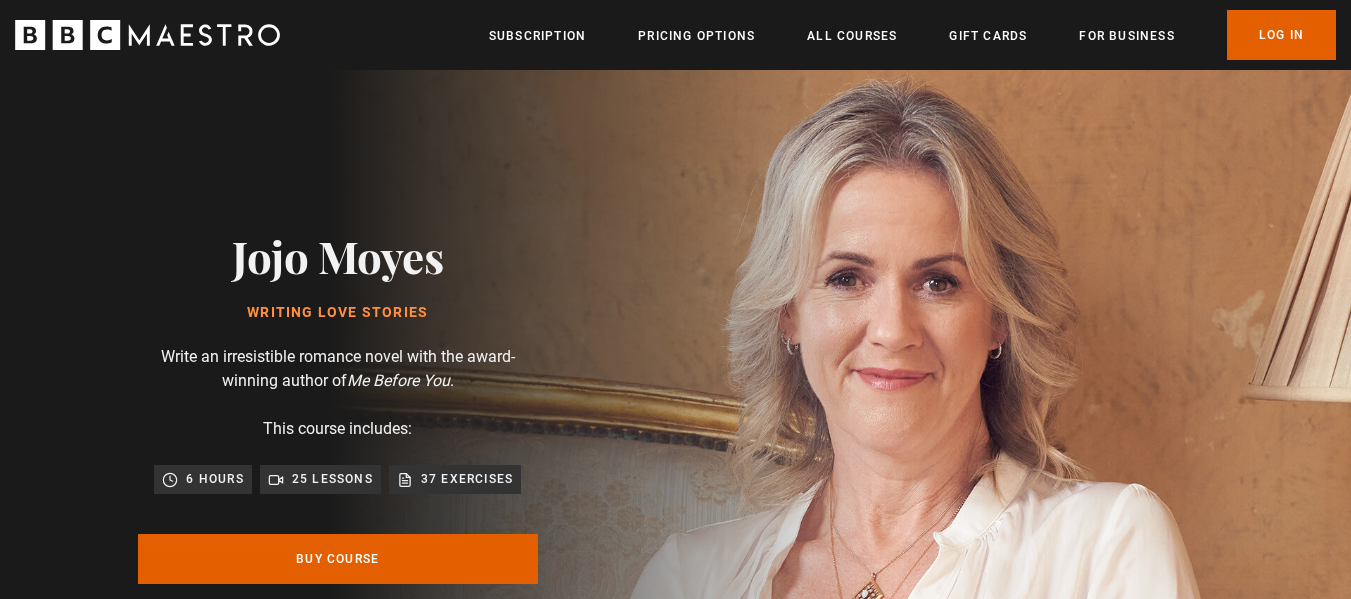 scroll, scrollTop: 0, scrollLeft: 0, axis: both 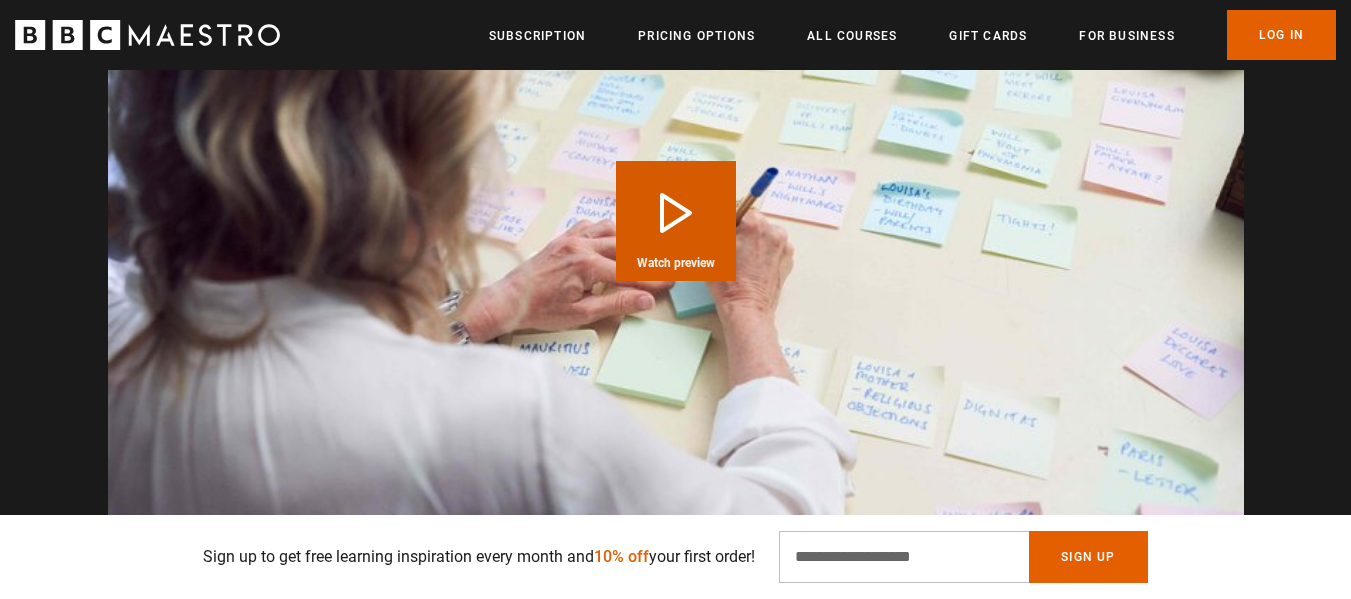 click on "Play Course overview for Writing Love Stories with Jojo Moyes Watch preview" at bounding box center [676, 221] 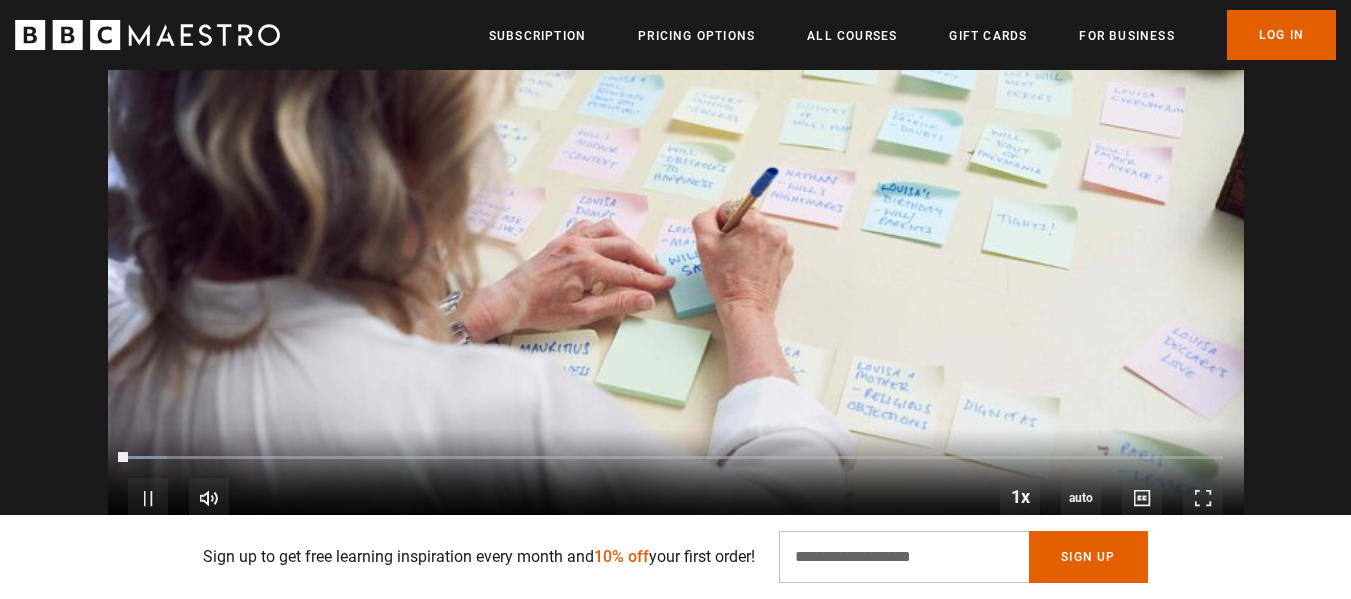 scroll, scrollTop: 2065, scrollLeft: 0, axis: vertical 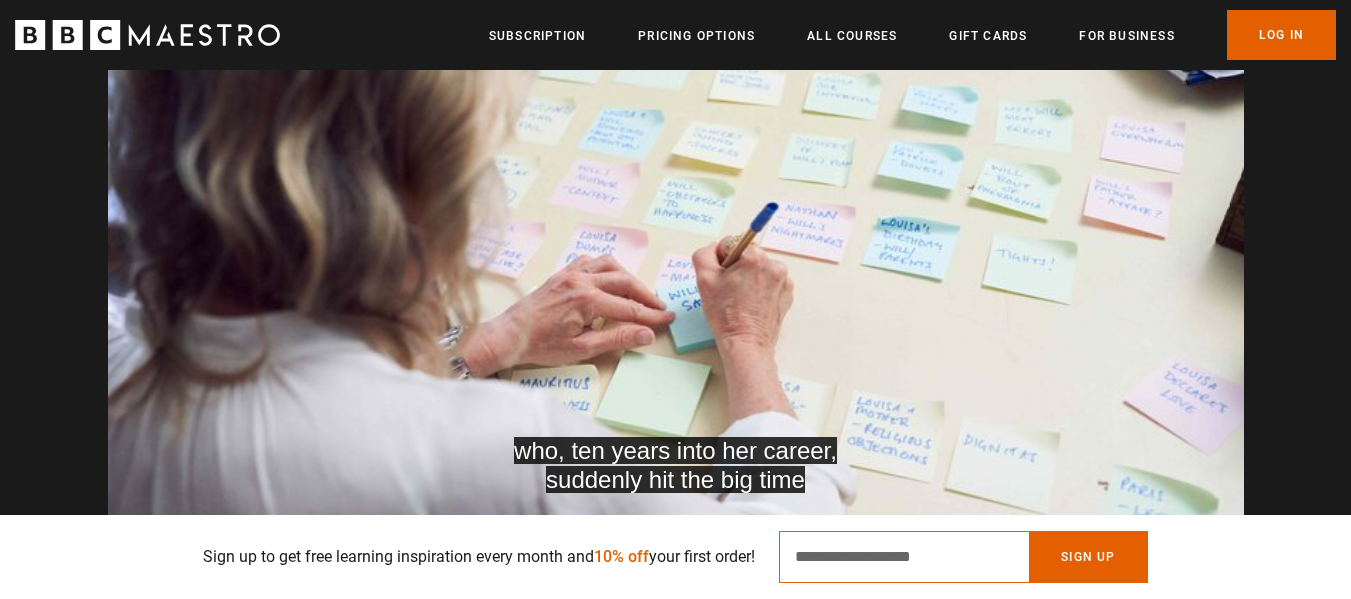 click on "Email Address" at bounding box center [904, 557] 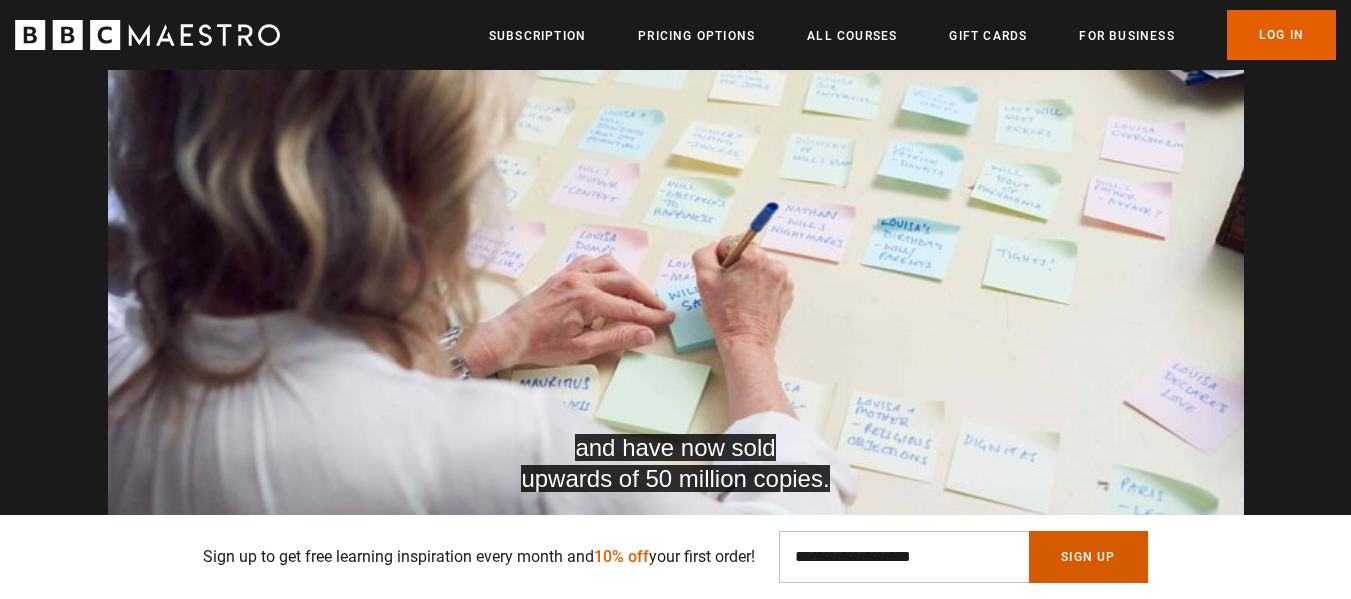click on "Sign Up" at bounding box center [1088, 557] 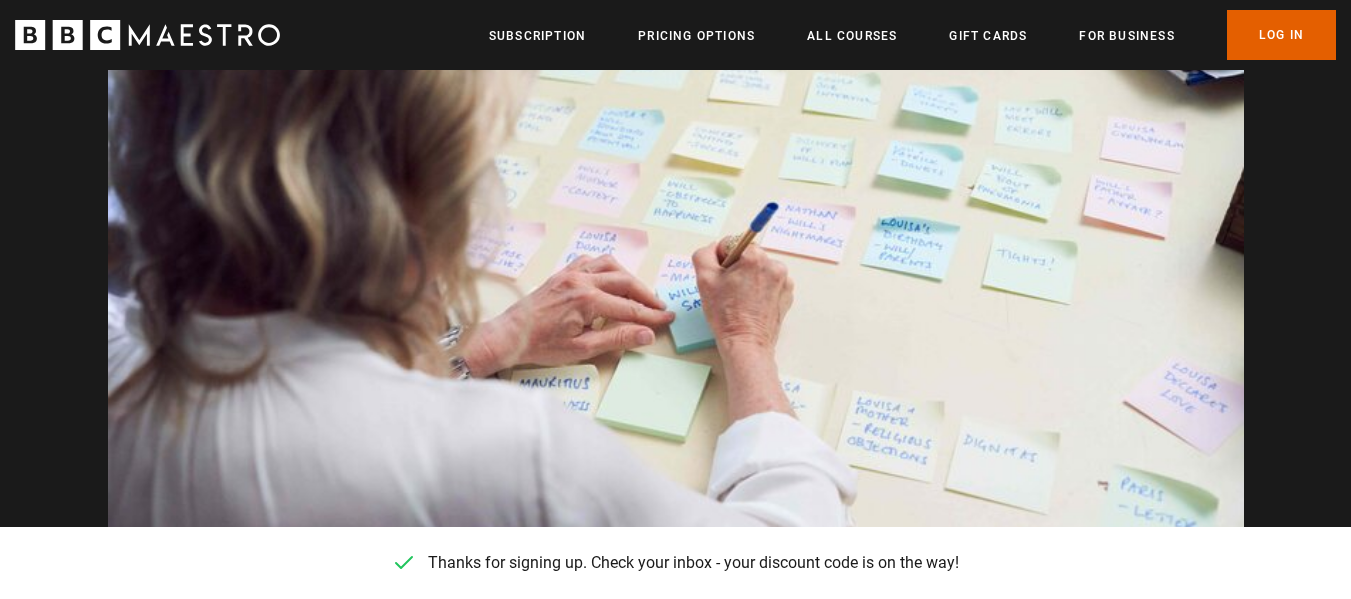scroll, scrollTop: 0, scrollLeft: 524, axis: horizontal 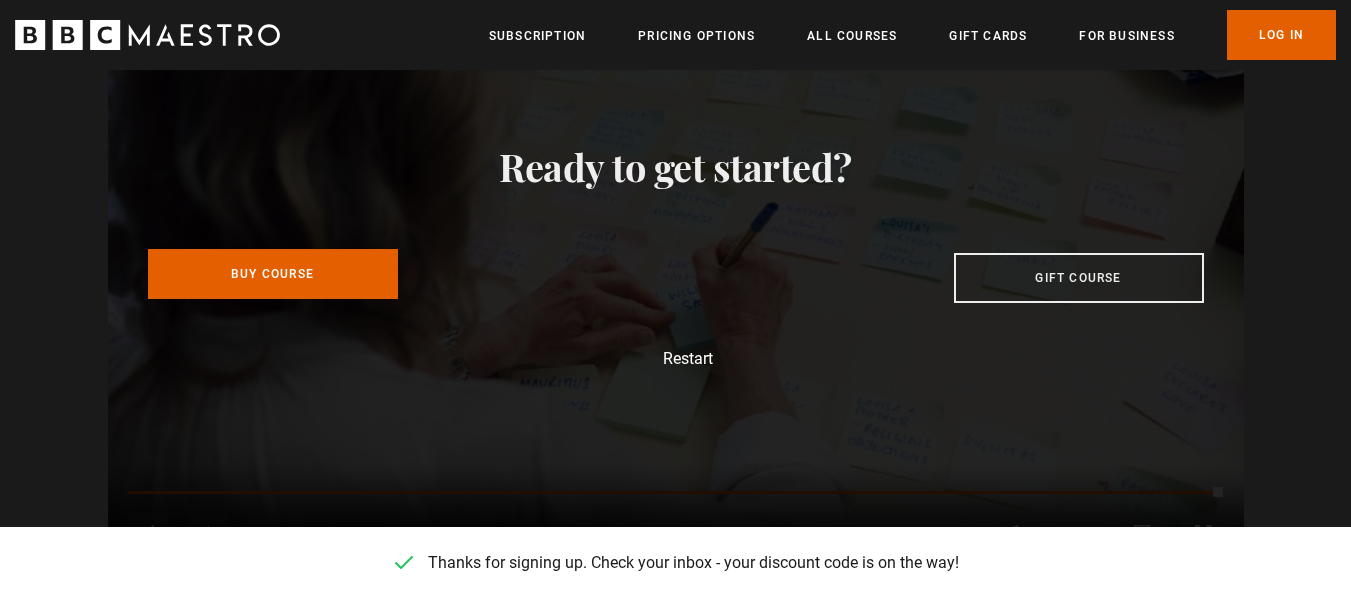 click on "Buy Course" at bounding box center [273, 274] 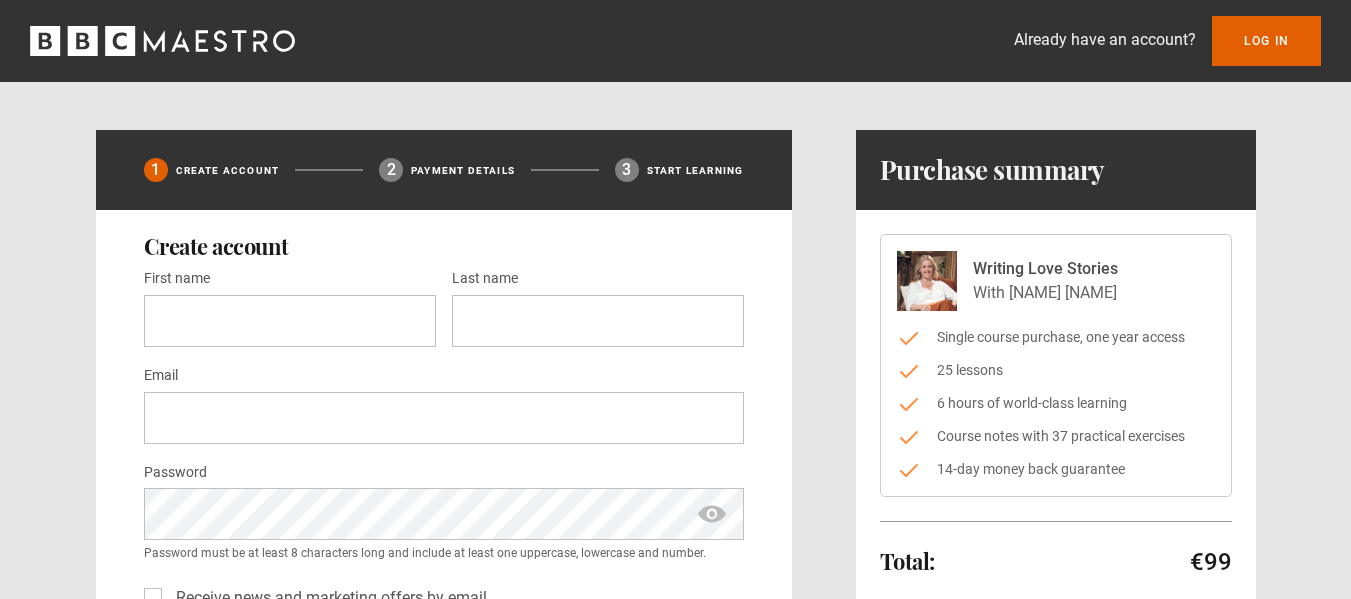 scroll, scrollTop: 0, scrollLeft: 0, axis: both 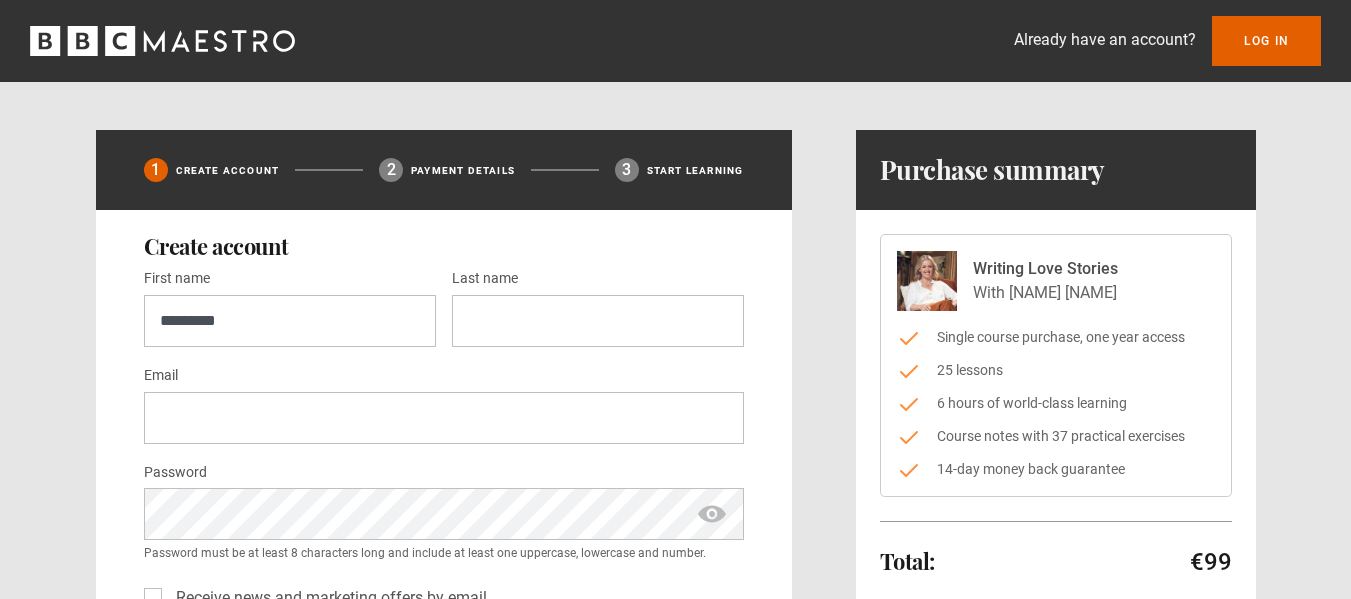 type on "*********" 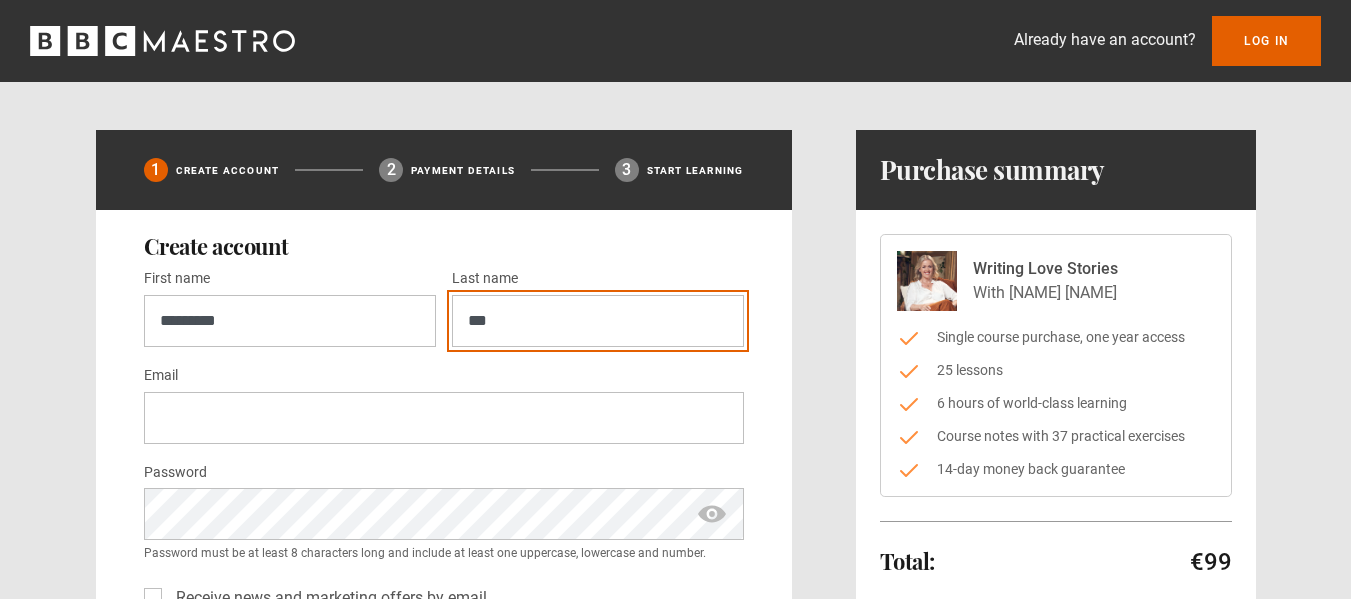 type on "***" 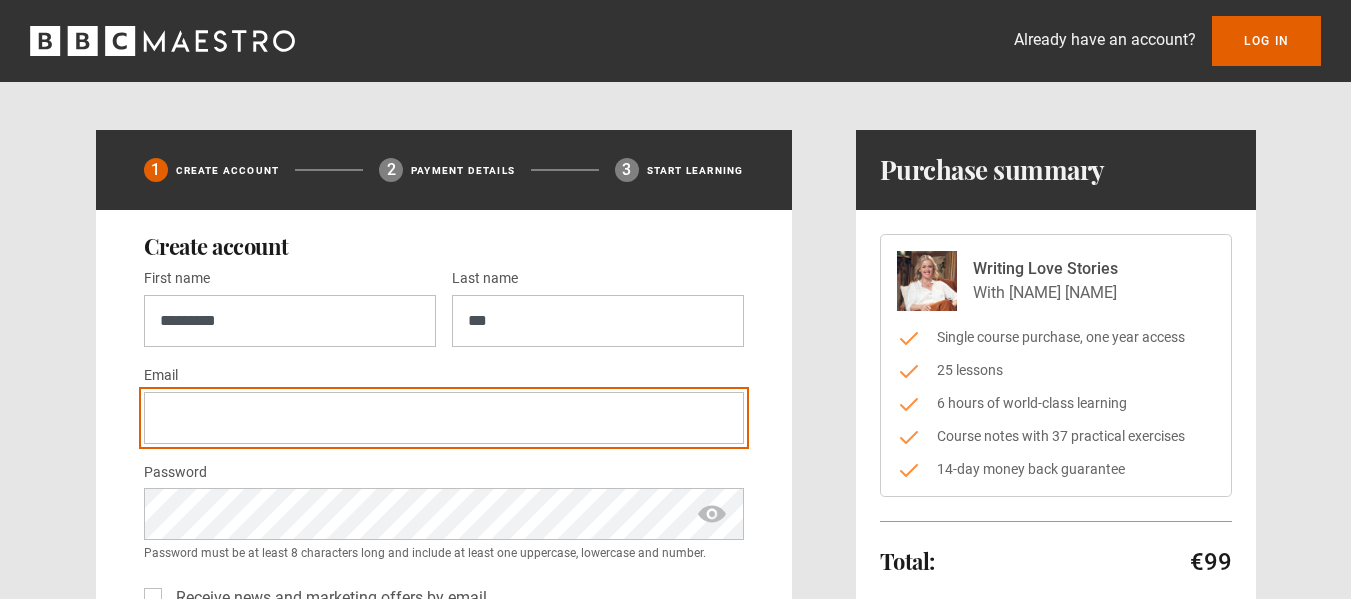 click on "Email  *" at bounding box center (444, 418) 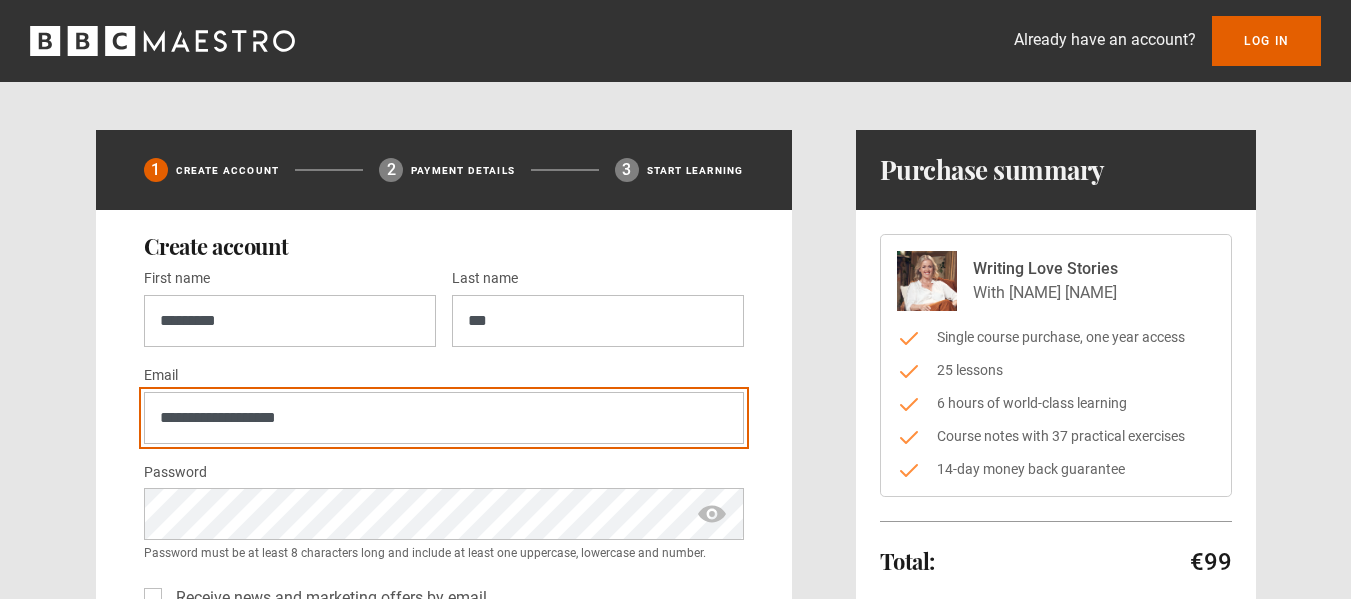 type on "**********" 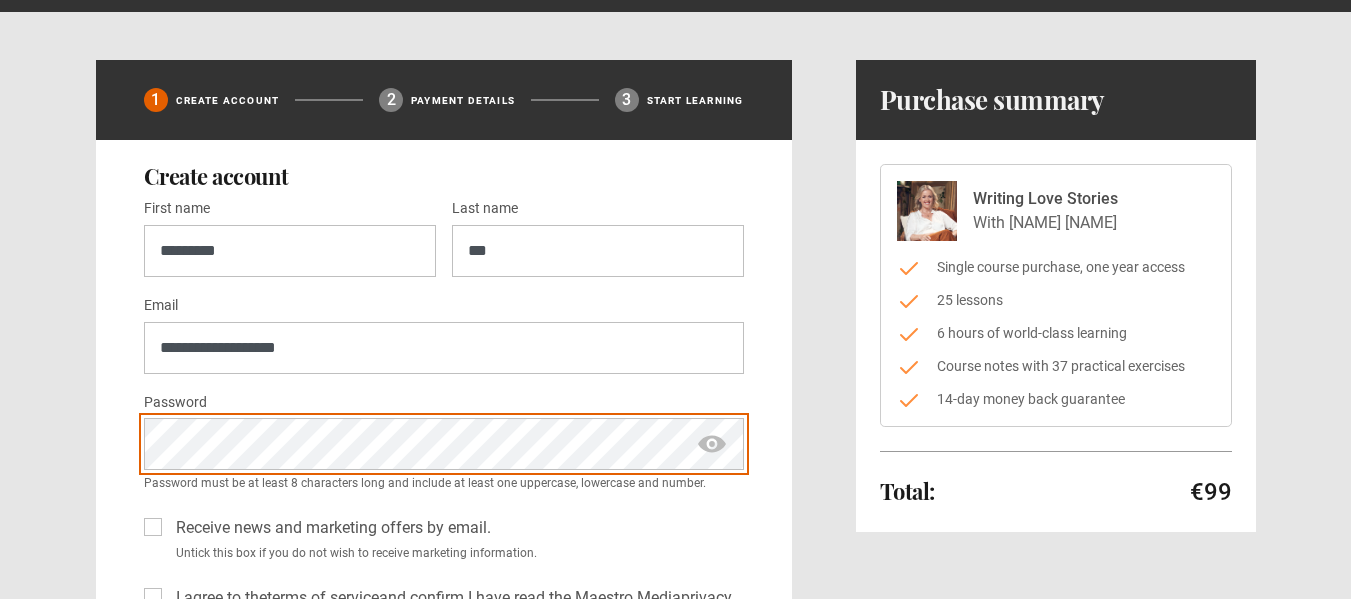 scroll, scrollTop: 100, scrollLeft: 0, axis: vertical 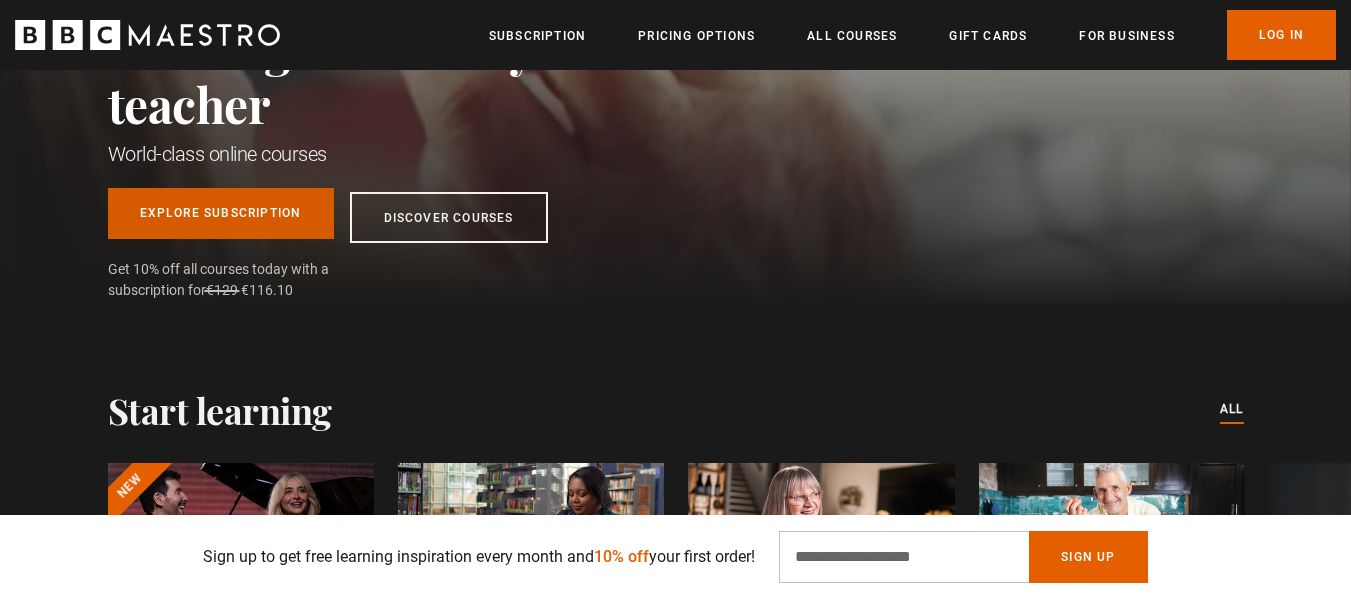 click on "Explore Subscription" at bounding box center (221, 213) 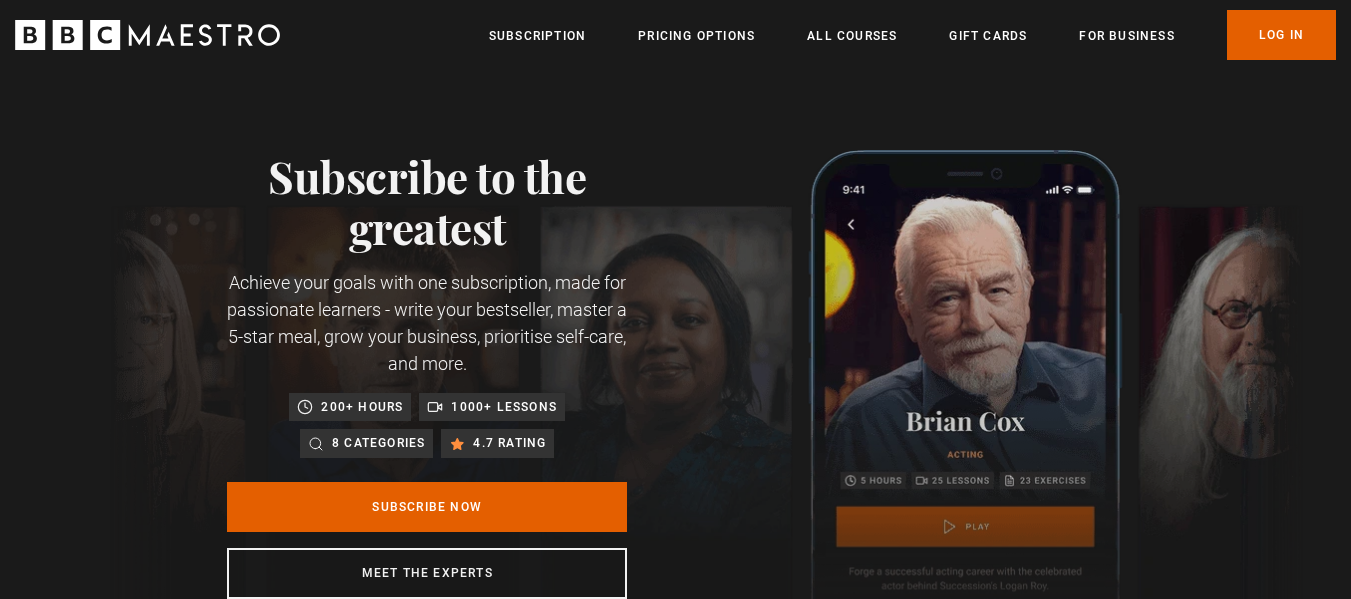 scroll, scrollTop: 0, scrollLeft: 0, axis: both 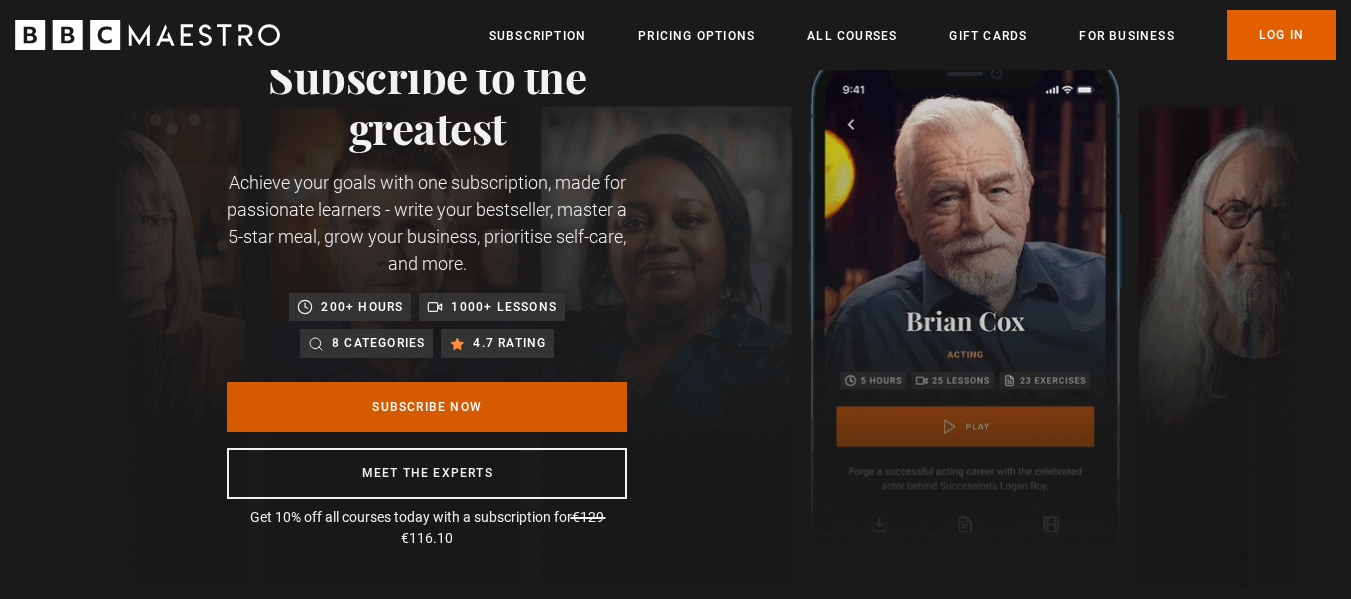 click on "Subscribe Now" at bounding box center (427, 407) 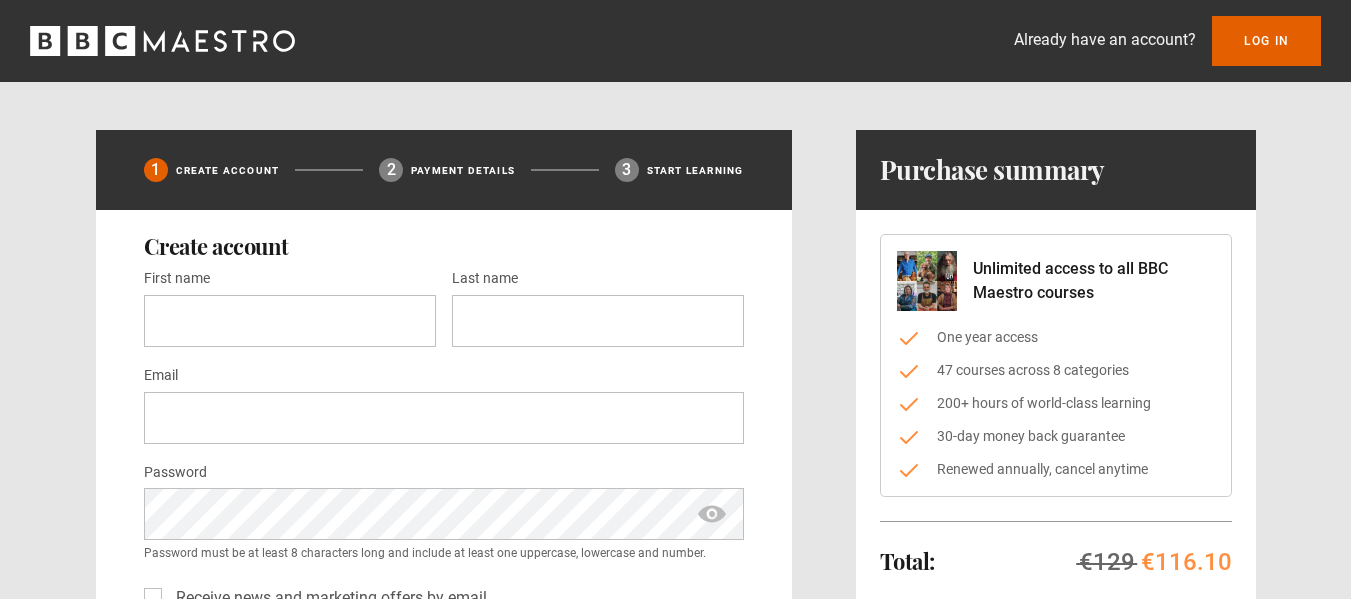 scroll, scrollTop: 0, scrollLeft: 0, axis: both 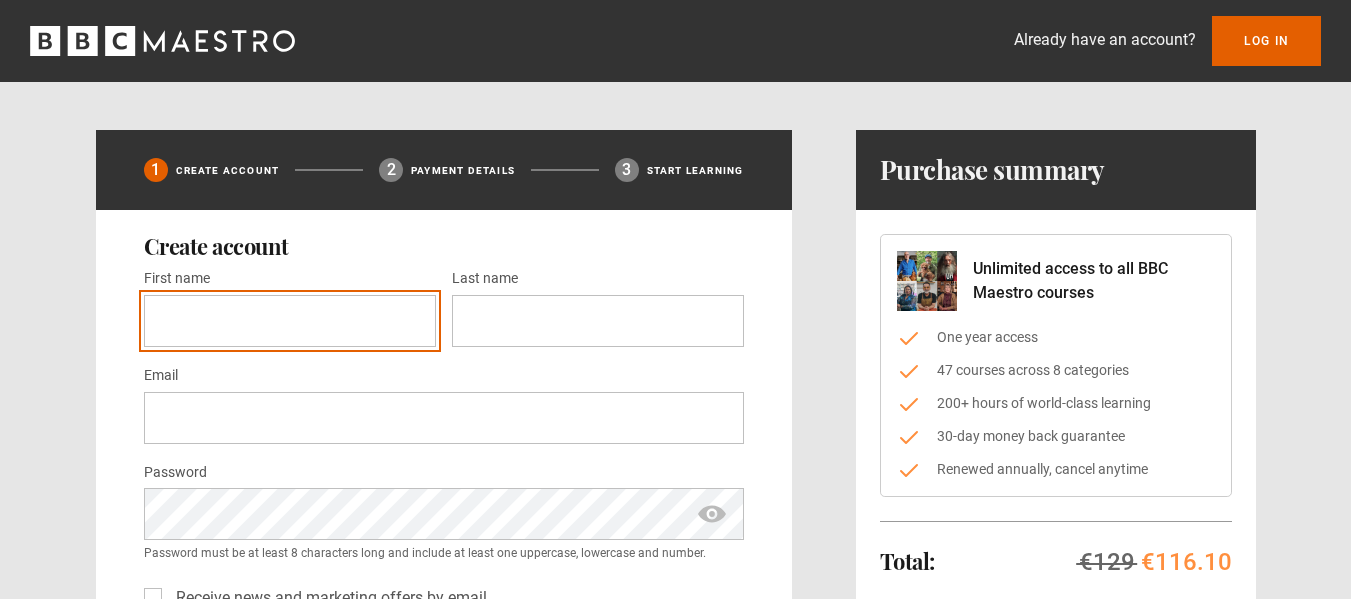 click on "First name  *" at bounding box center (290, 321) 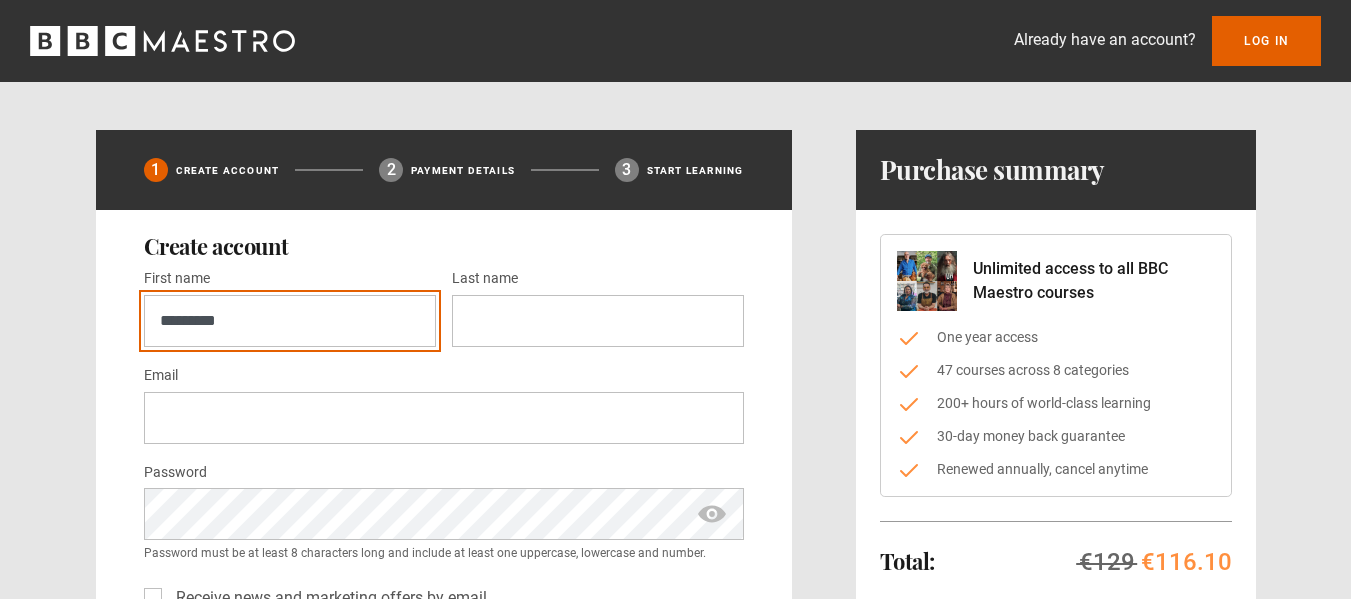 type on "*********" 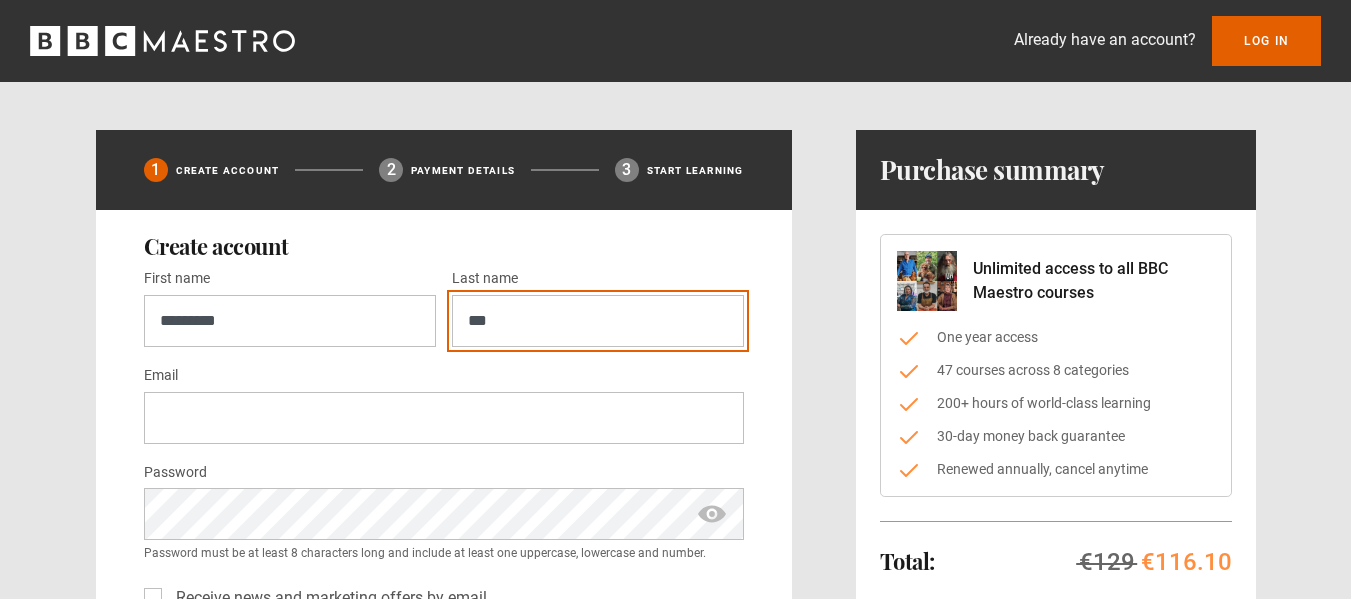 type on "***" 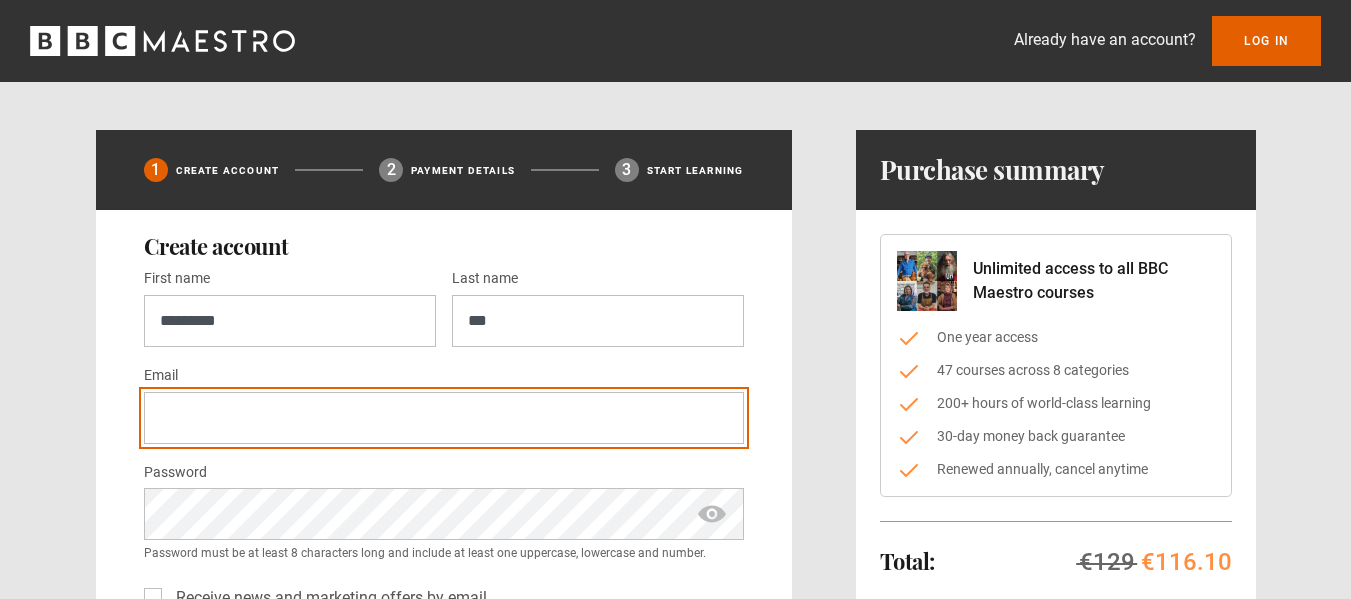 click on "Email  *" at bounding box center [444, 418] 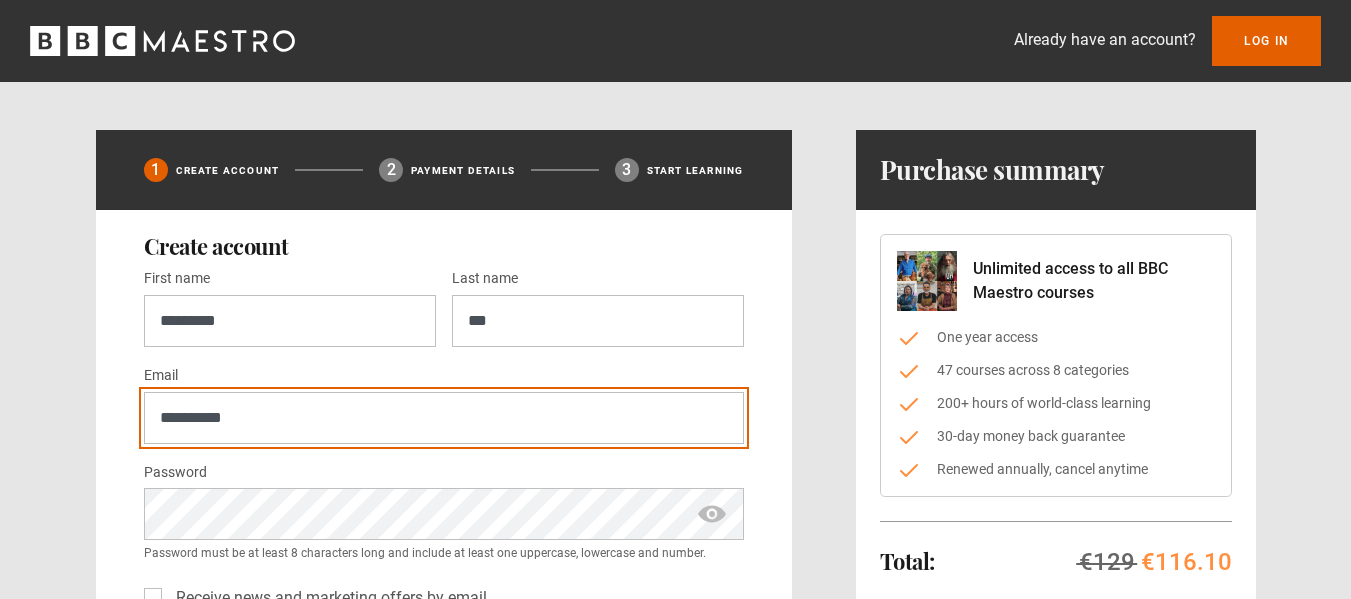 click on "**********" at bounding box center [444, 418] 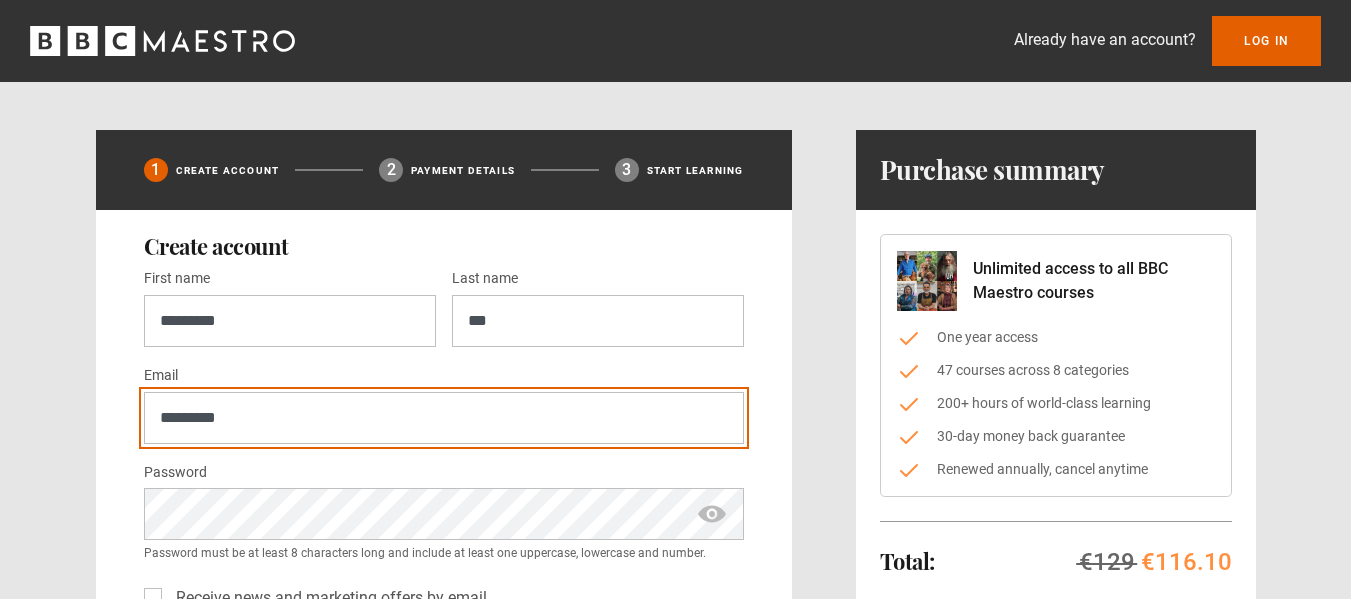 click on "*********" at bounding box center (444, 418) 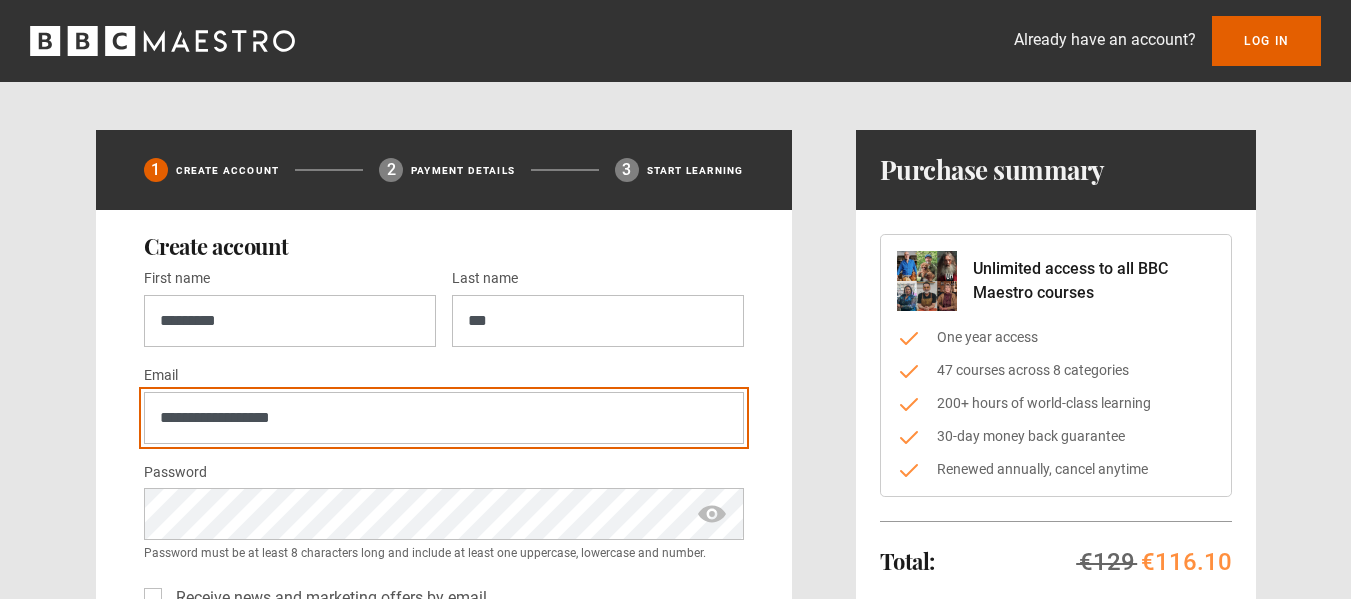type on "**********" 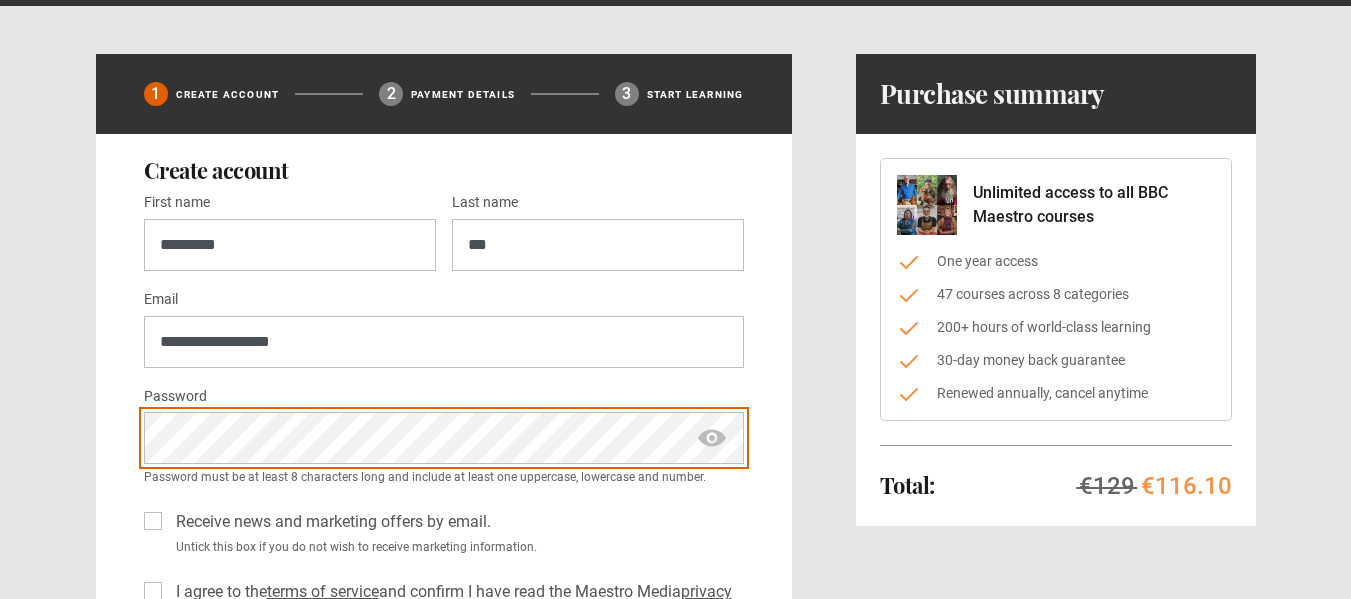 scroll, scrollTop: 300, scrollLeft: 0, axis: vertical 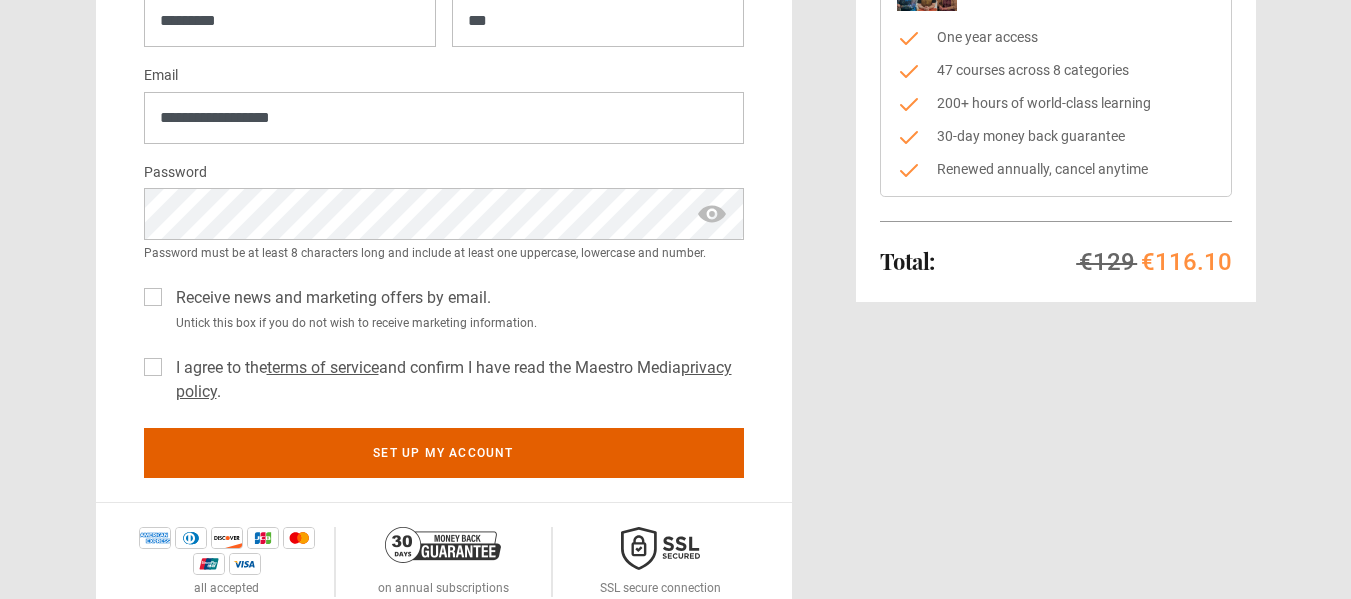 click on "I agree to the  terms of service  and confirm I have read the Maestro Media  privacy policy ." at bounding box center [456, 380] 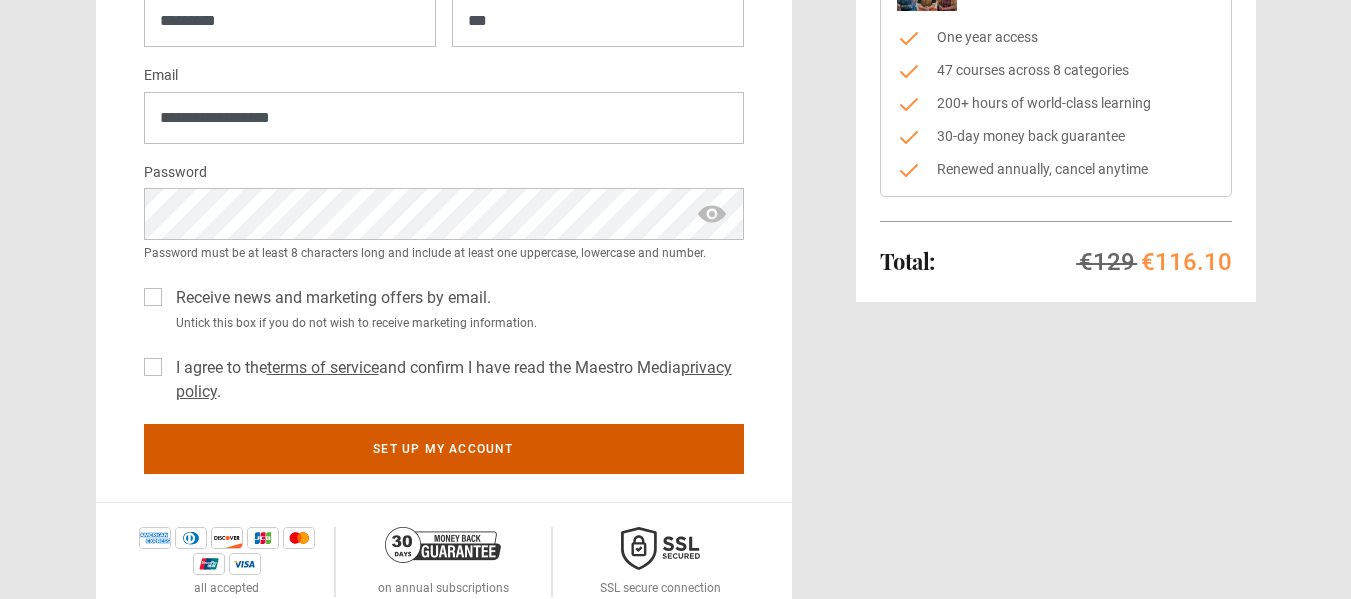 click on "Set up my account" at bounding box center [444, 449] 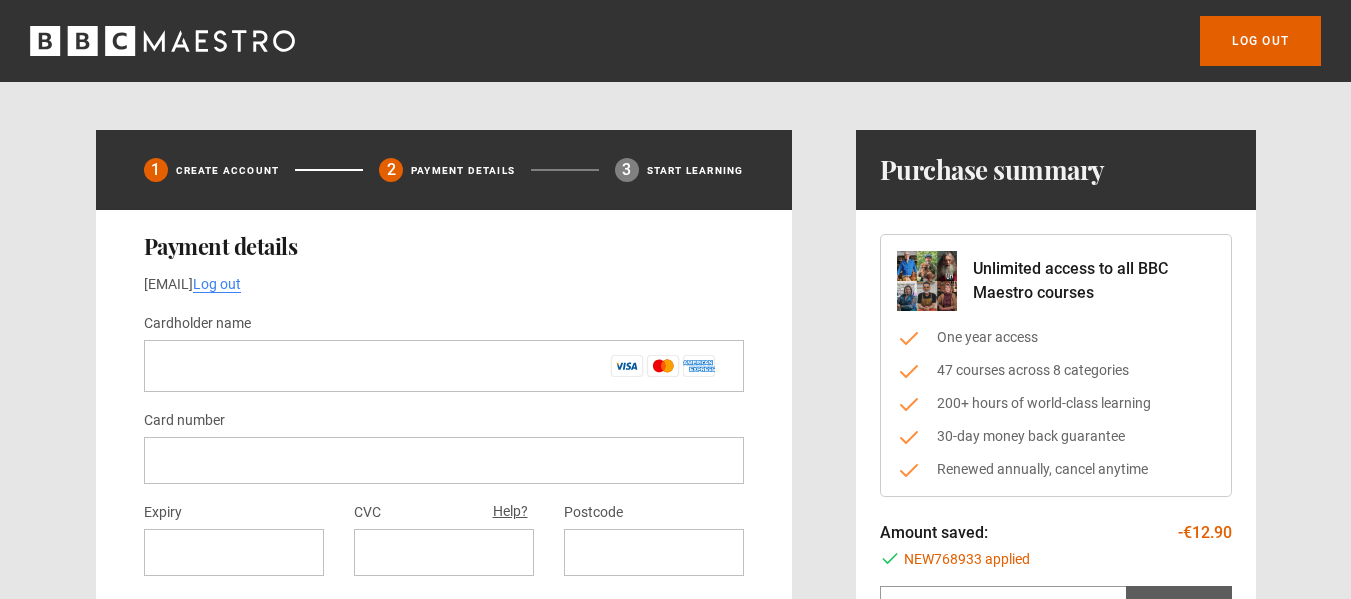 scroll, scrollTop: 0, scrollLeft: 0, axis: both 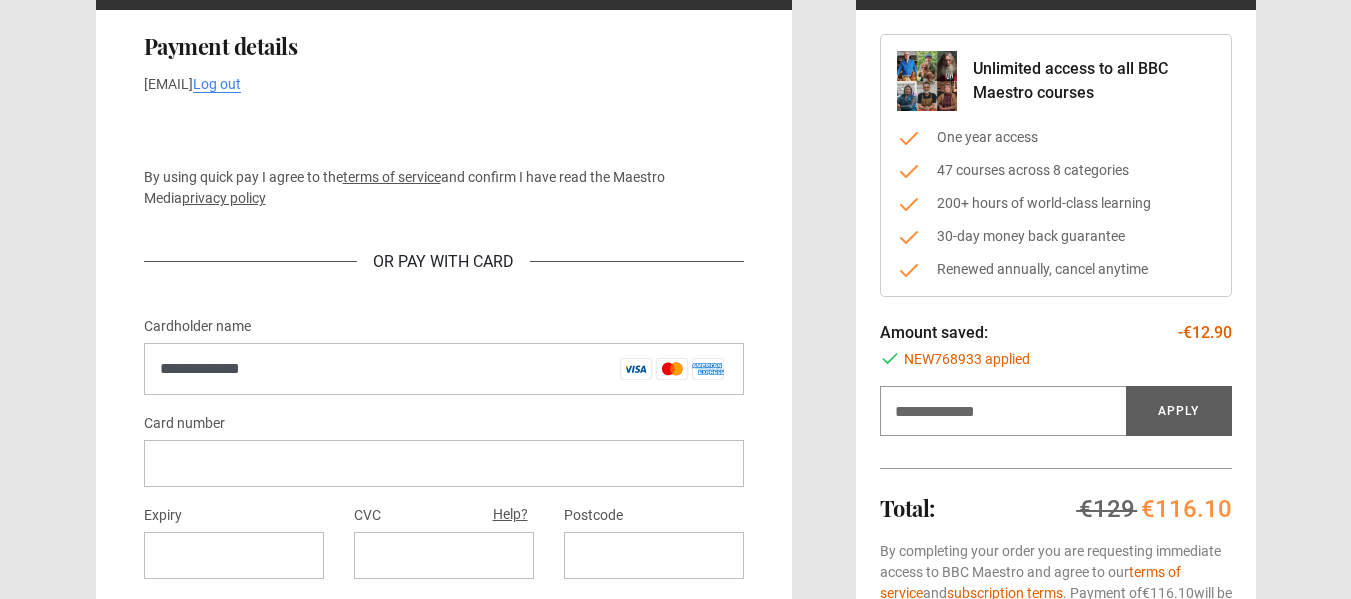 type on "**********" 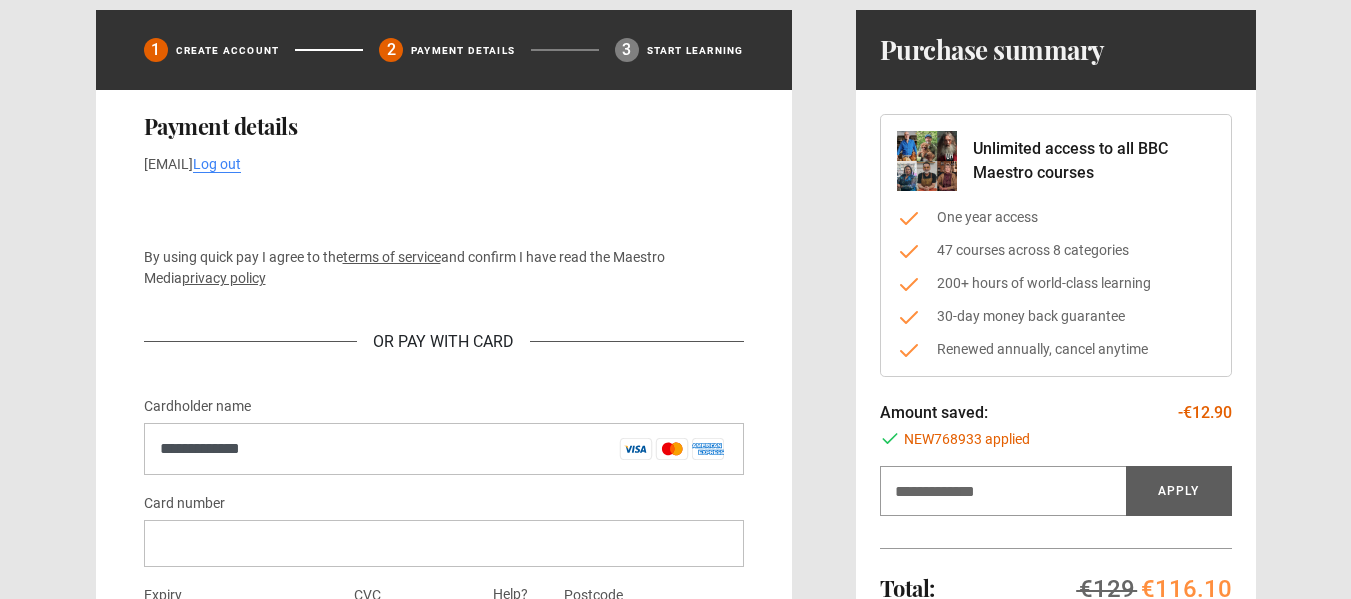 scroll, scrollTop: 0, scrollLeft: 0, axis: both 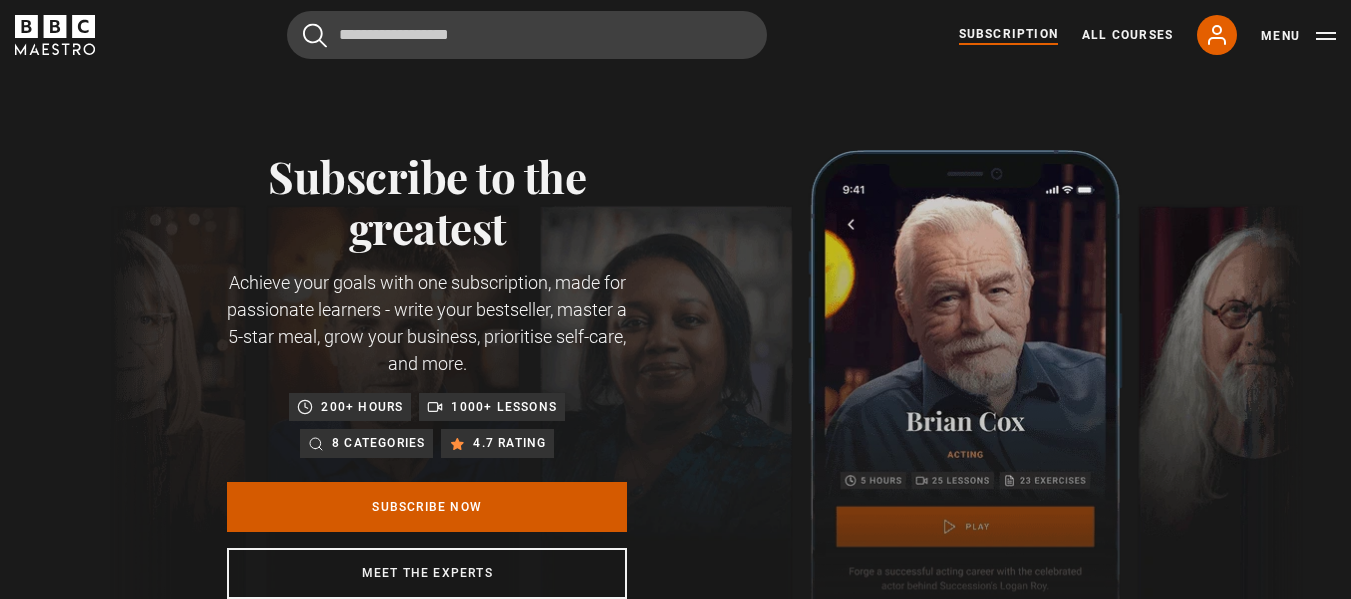 click on "Subscribe Now" at bounding box center [427, 507] 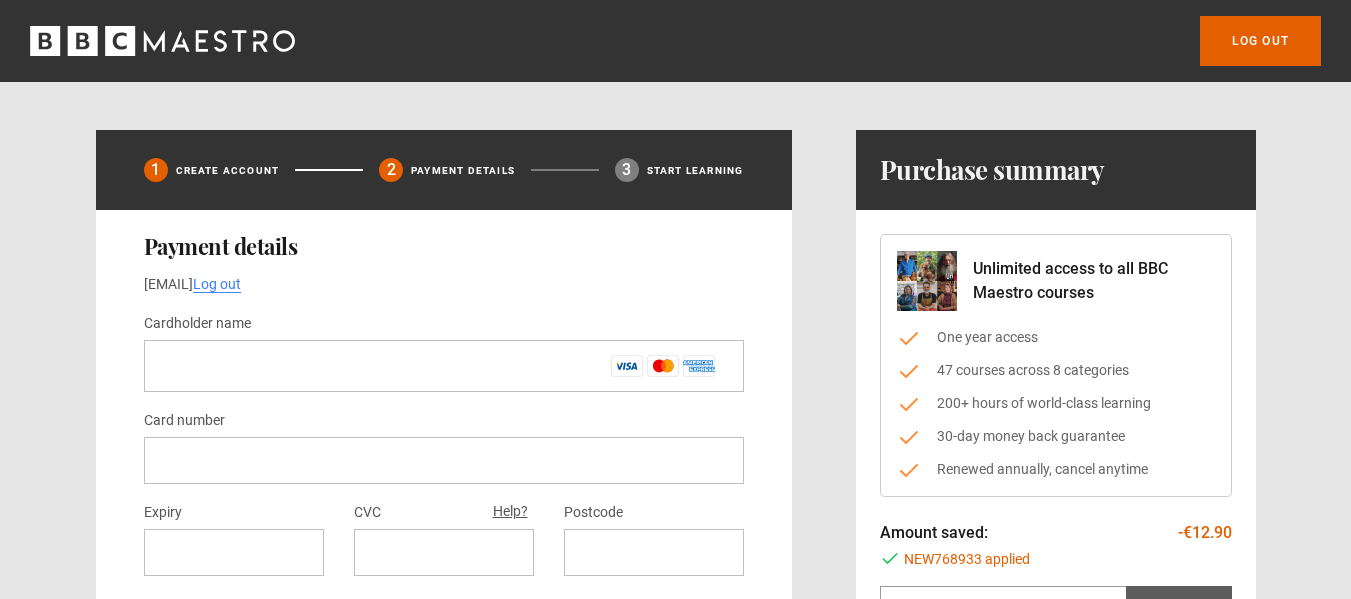 scroll, scrollTop: 0, scrollLeft: 0, axis: both 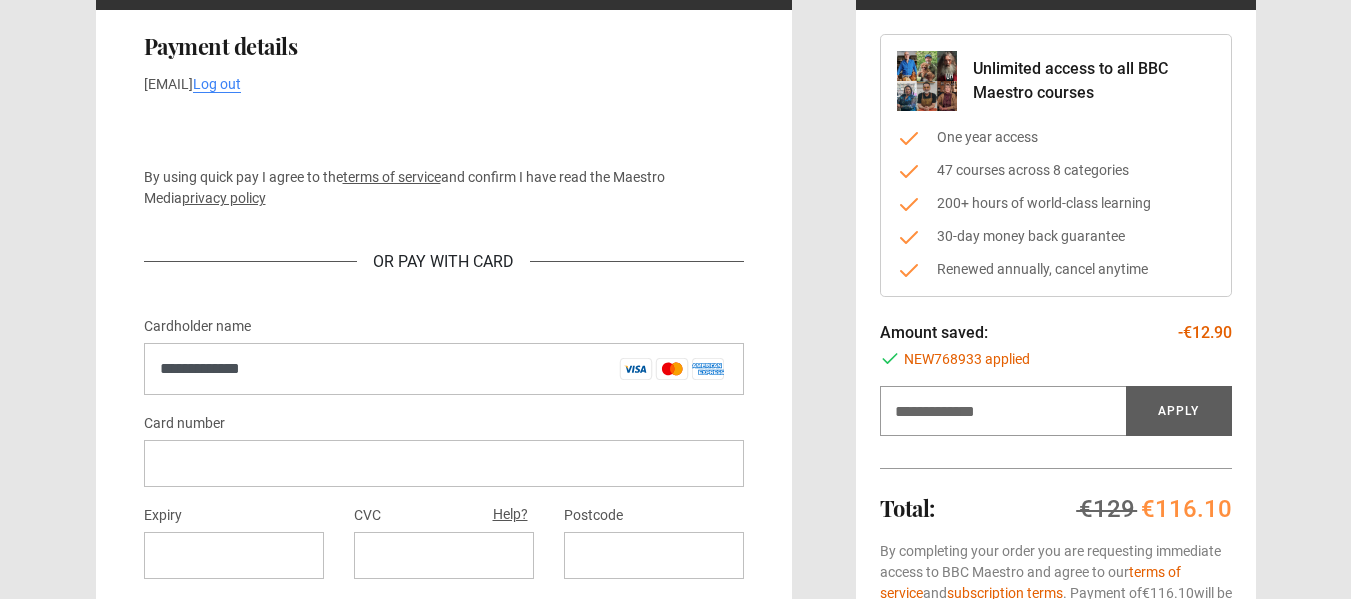 type on "**********" 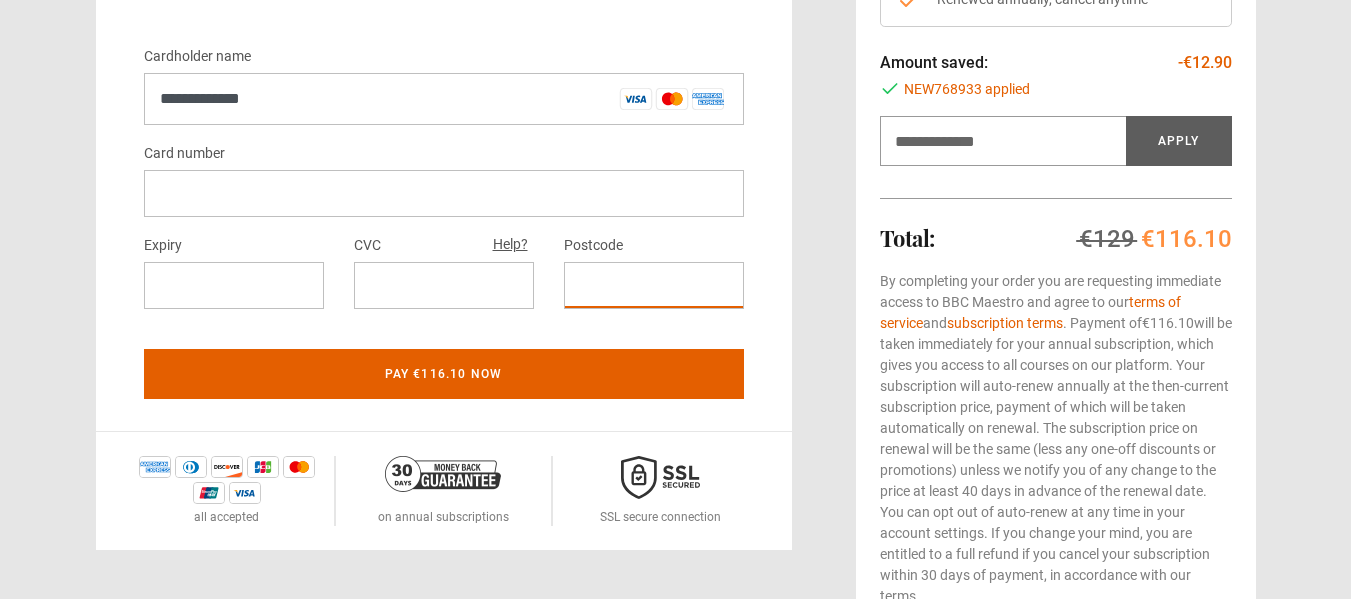 scroll, scrollTop: 500, scrollLeft: 0, axis: vertical 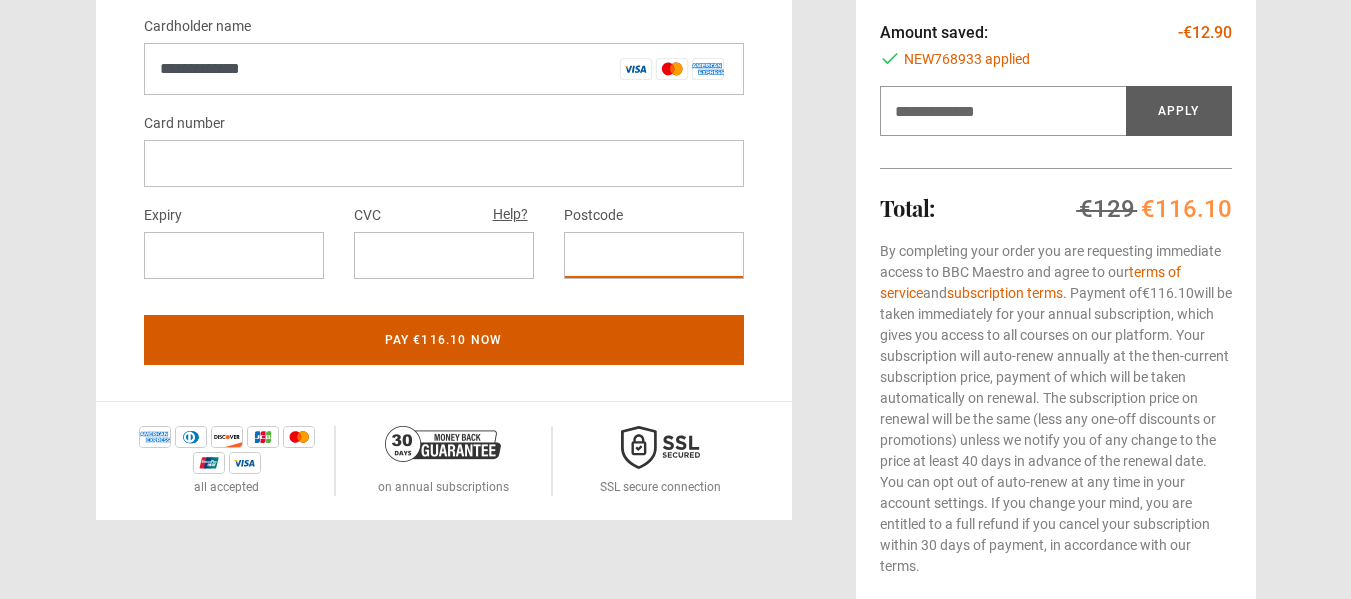 click on "Pay €116.10 now" at bounding box center (444, 340) 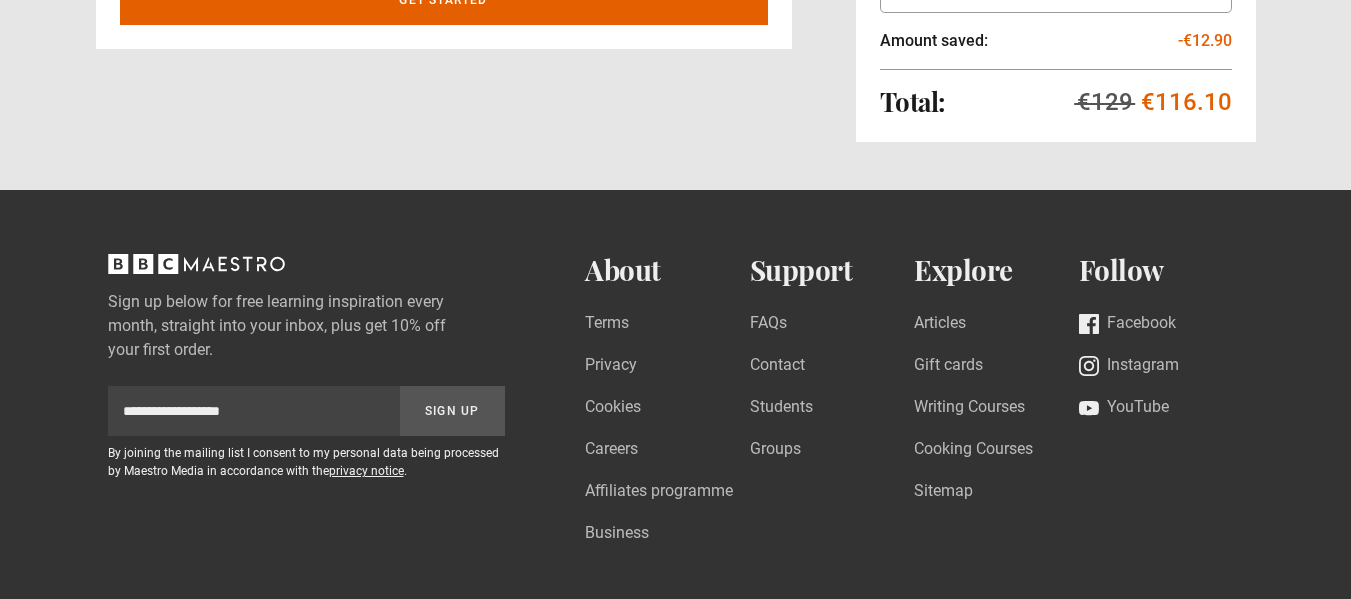 scroll, scrollTop: 0, scrollLeft: 0, axis: both 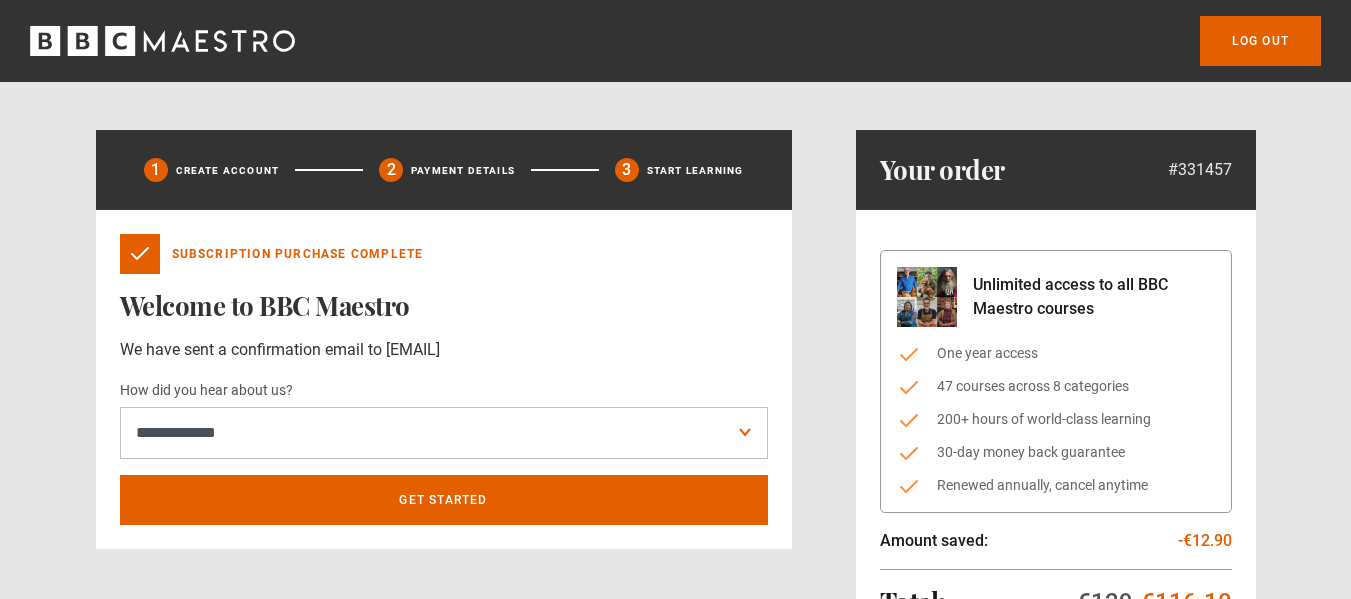 drag, startPoint x: 1153, startPoint y: 57, endPoint x: 602, endPoint y: 537, distance: 730.7537 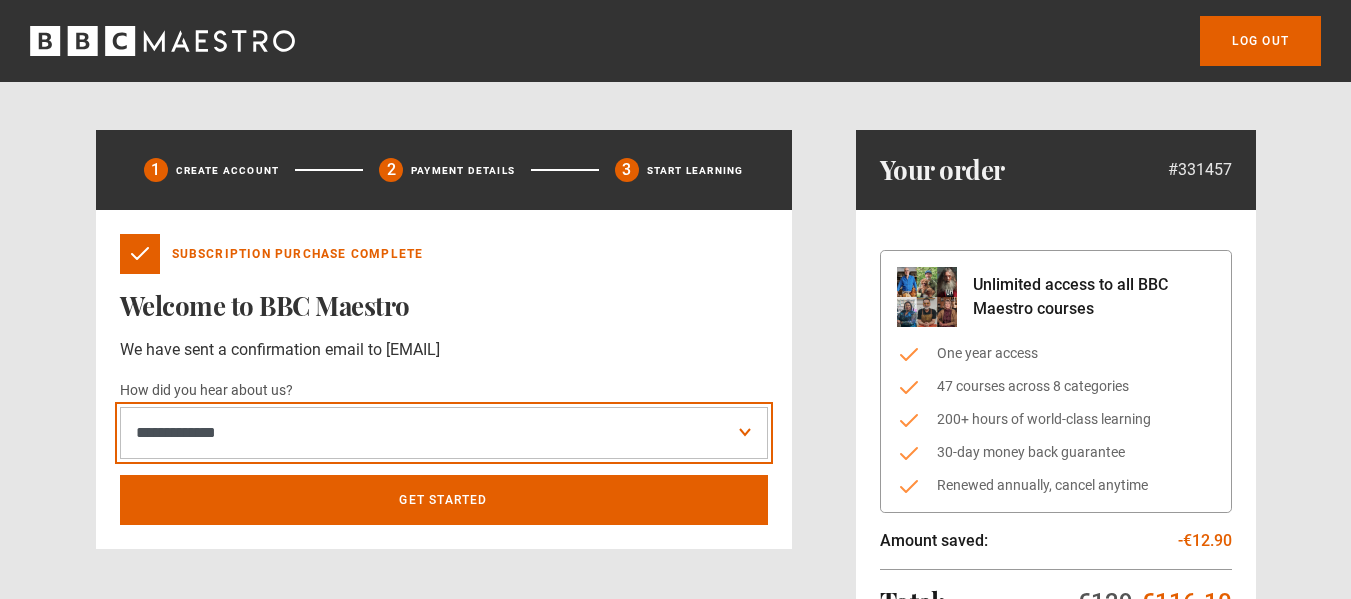 click on "**********" at bounding box center [444, 433] 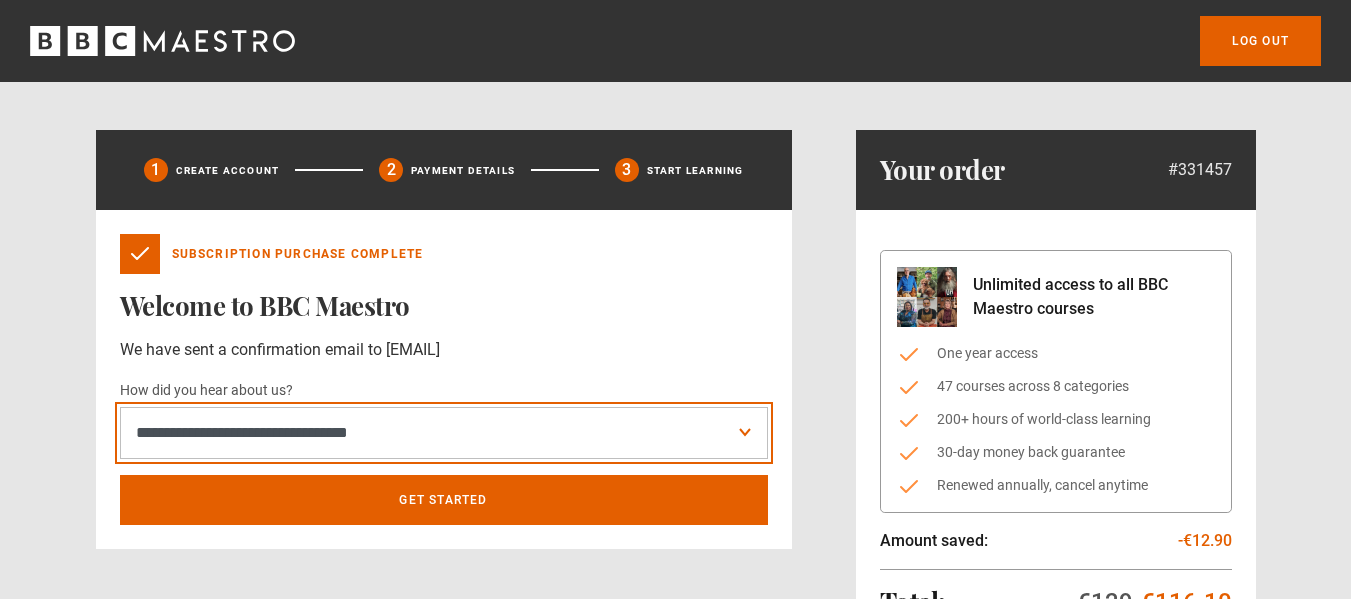 click on "**********" at bounding box center [444, 433] 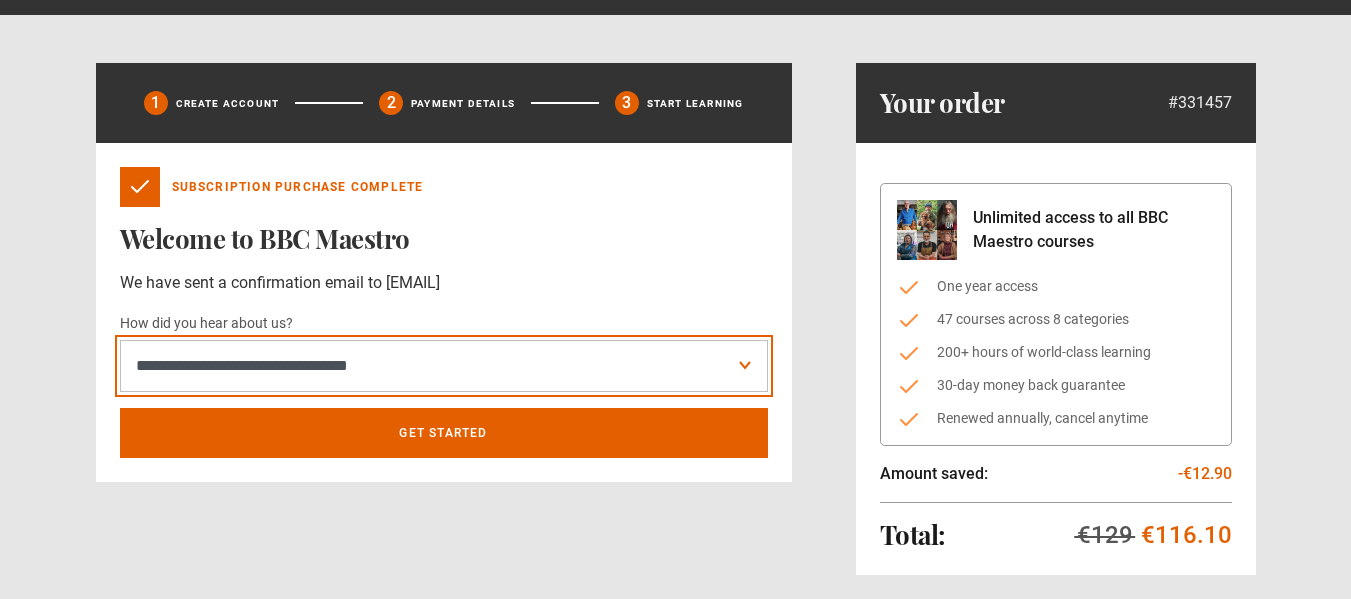 scroll, scrollTop: 100, scrollLeft: 0, axis: vertical 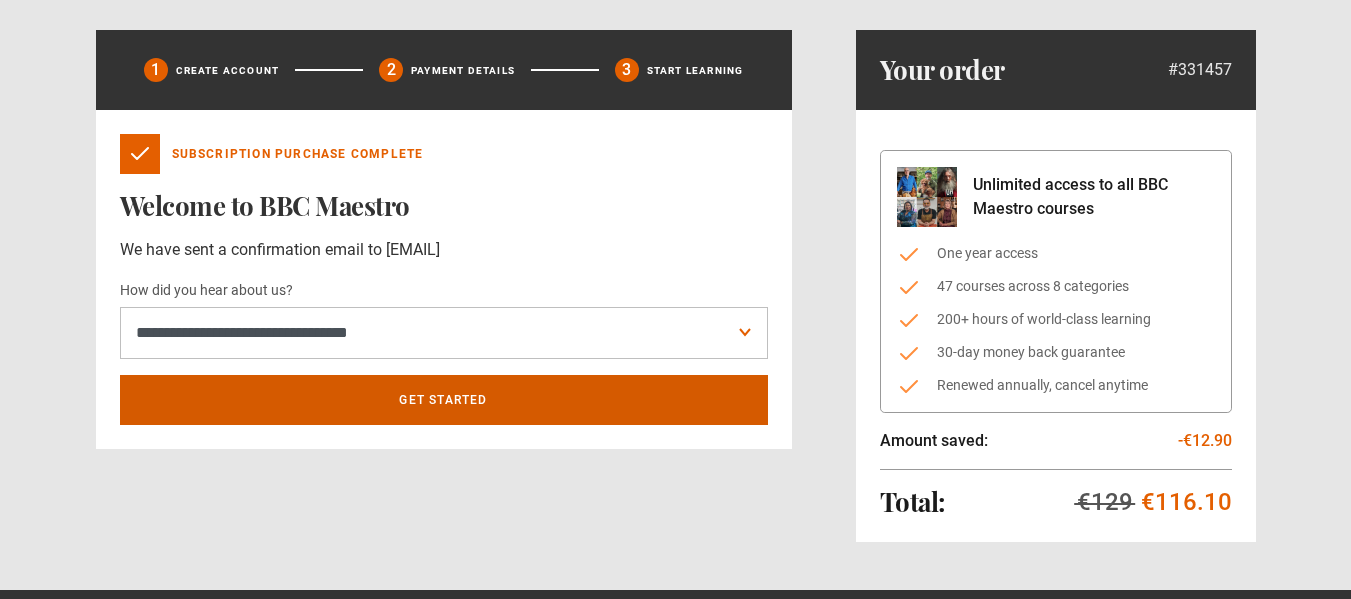 click on "Get Started" at bounding box center (444, 400) 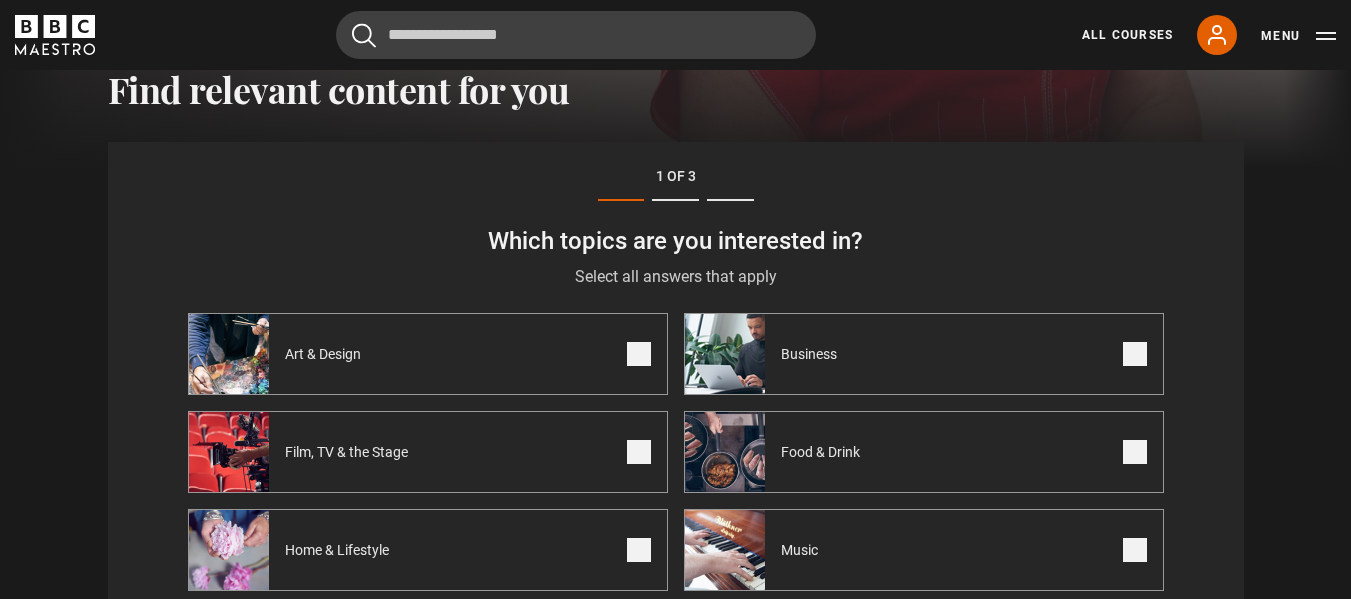 scroll, scrollTop: 662, scrollLeft: 0, axis: vertical 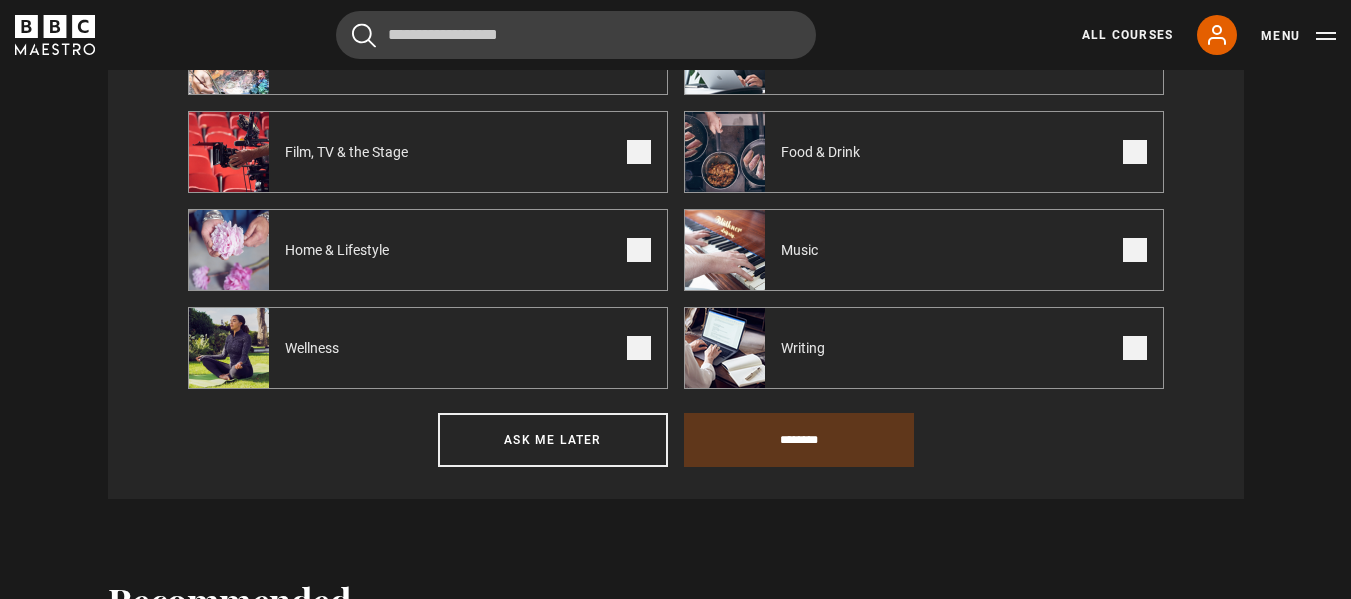 click at bounding box center (1135, 348) 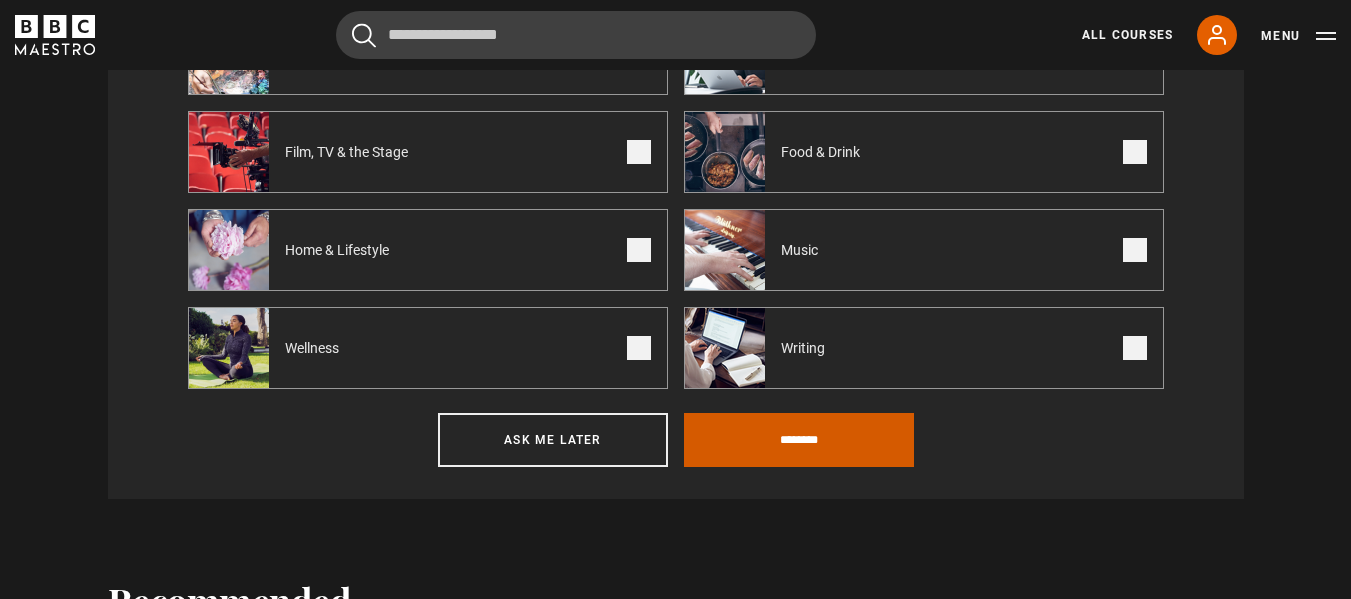 click on "********" at bounding box center [799, 440] 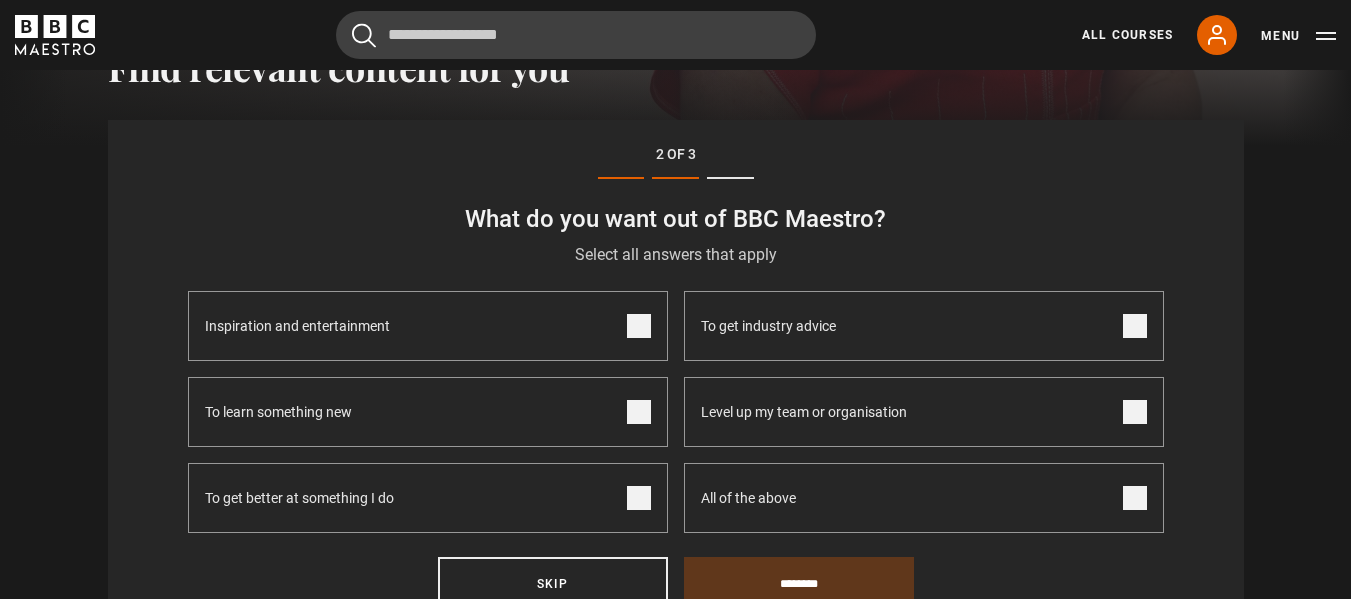 scroll, scrollTop: 662, scrollLeft: 0, axis: vertical 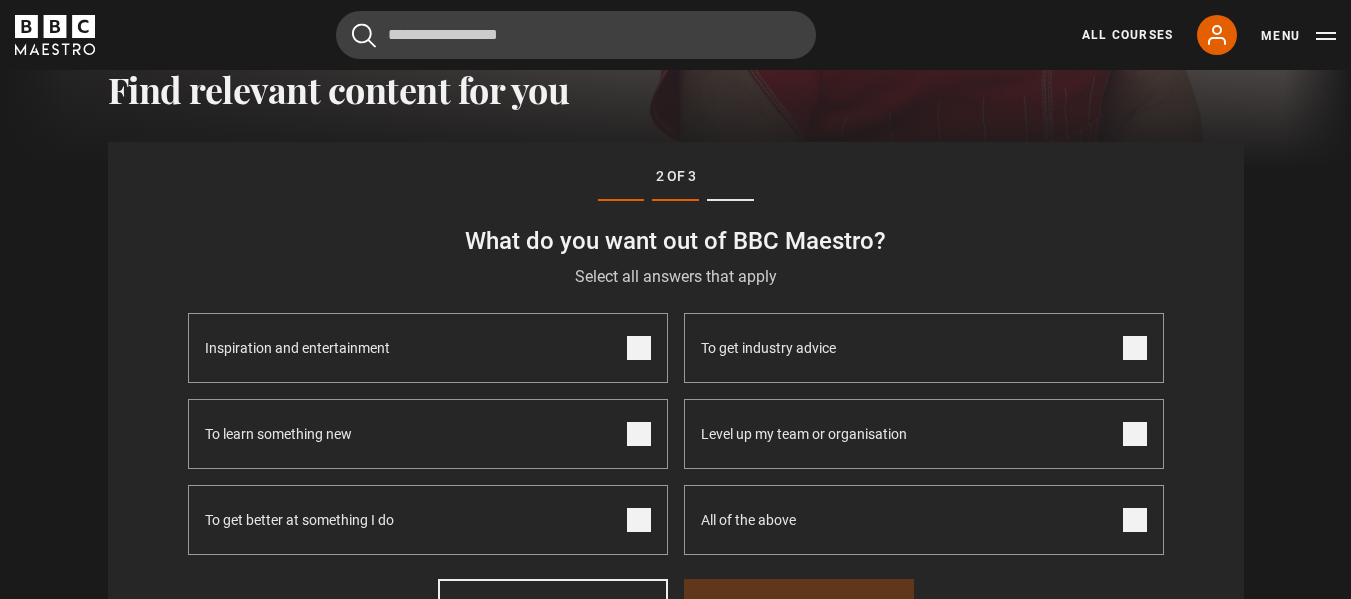 click at bounding box center (639, 434) 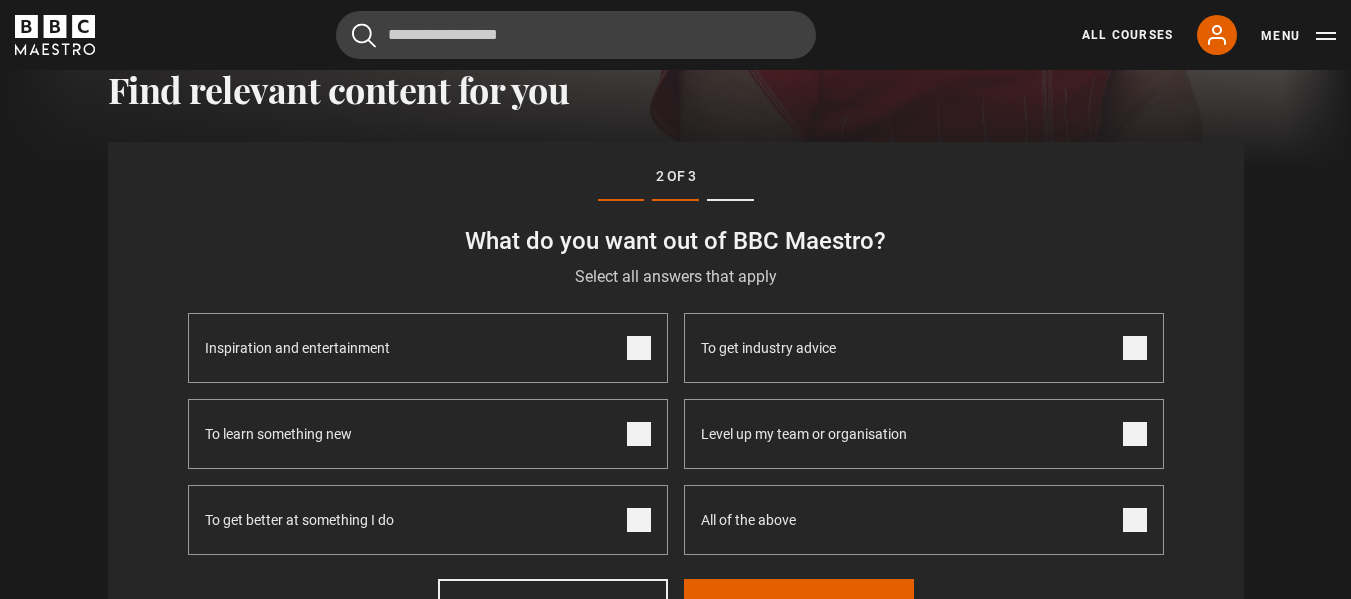 click at bounding box center (639, 520) 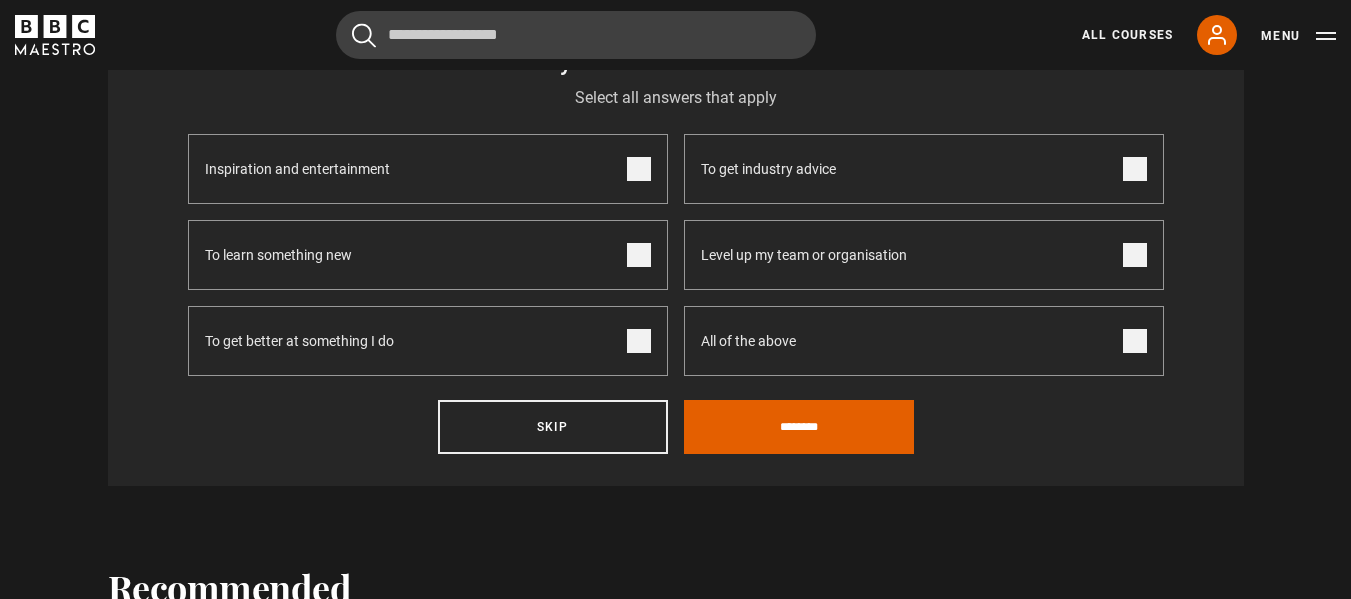 scroll, scrollTop: 862, scrollLeft: 0, axis: vertical 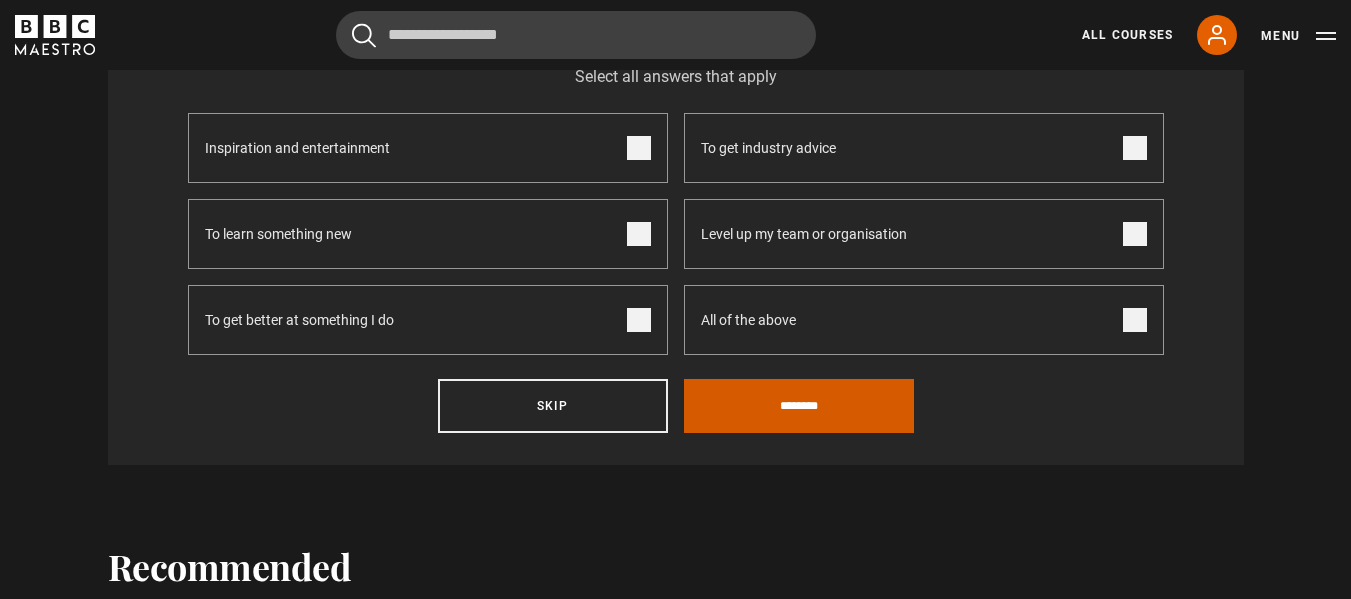 click on "********" at bounding box center (799, 406) 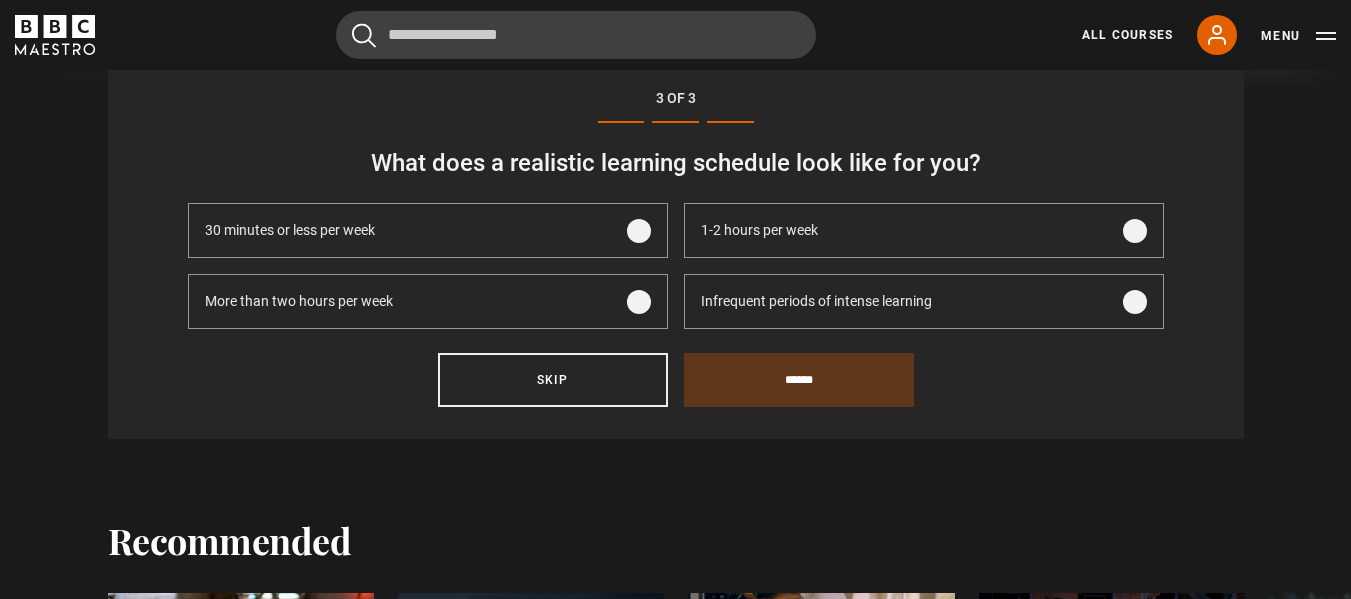 scroll, scrollTop: 662, scrollLeft: 0, axis: vertical 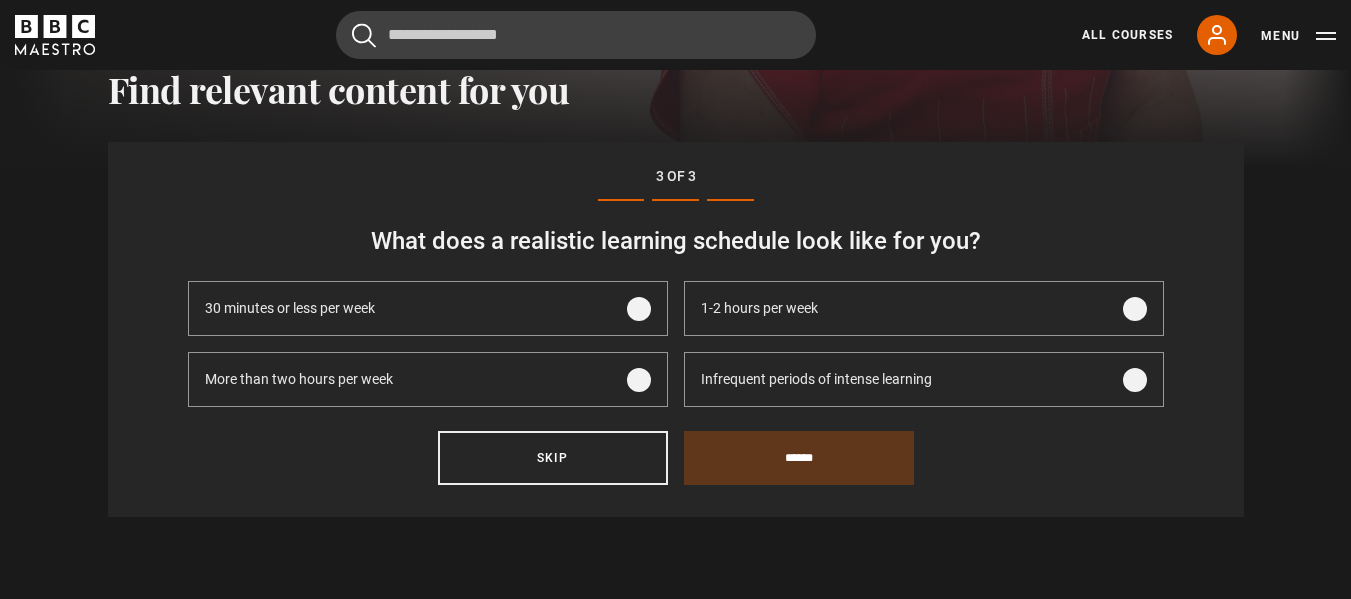 click at bounding box center [1135, 380] 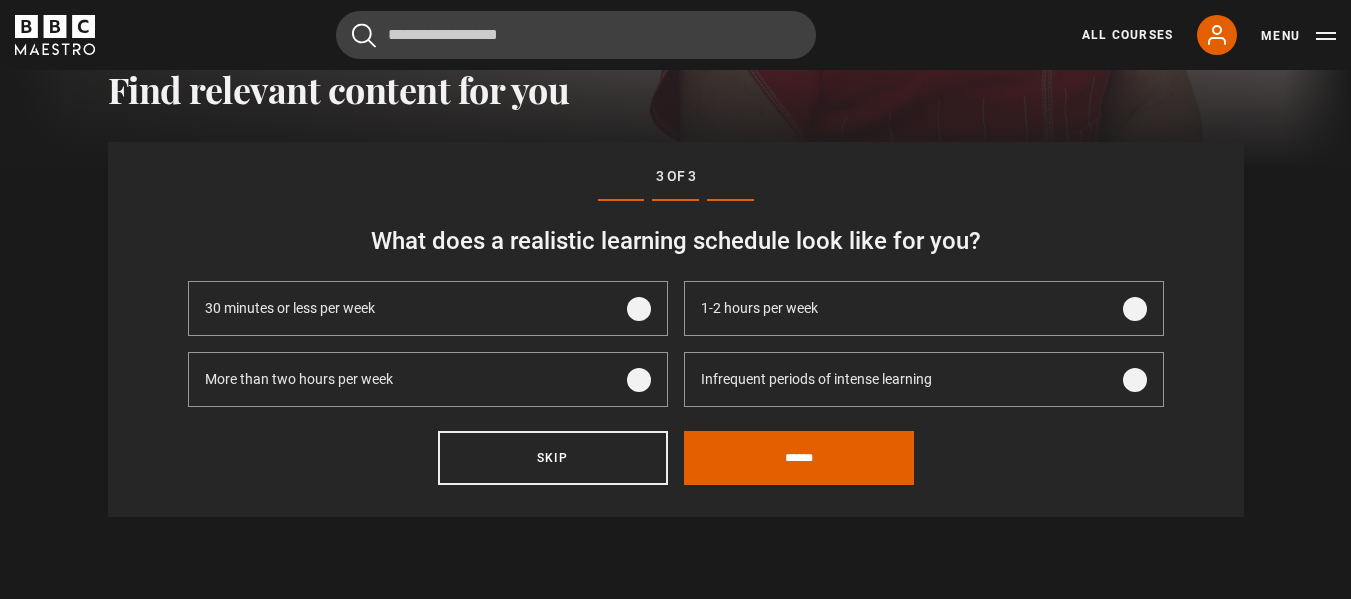 click at bounding box center (1135, 309) 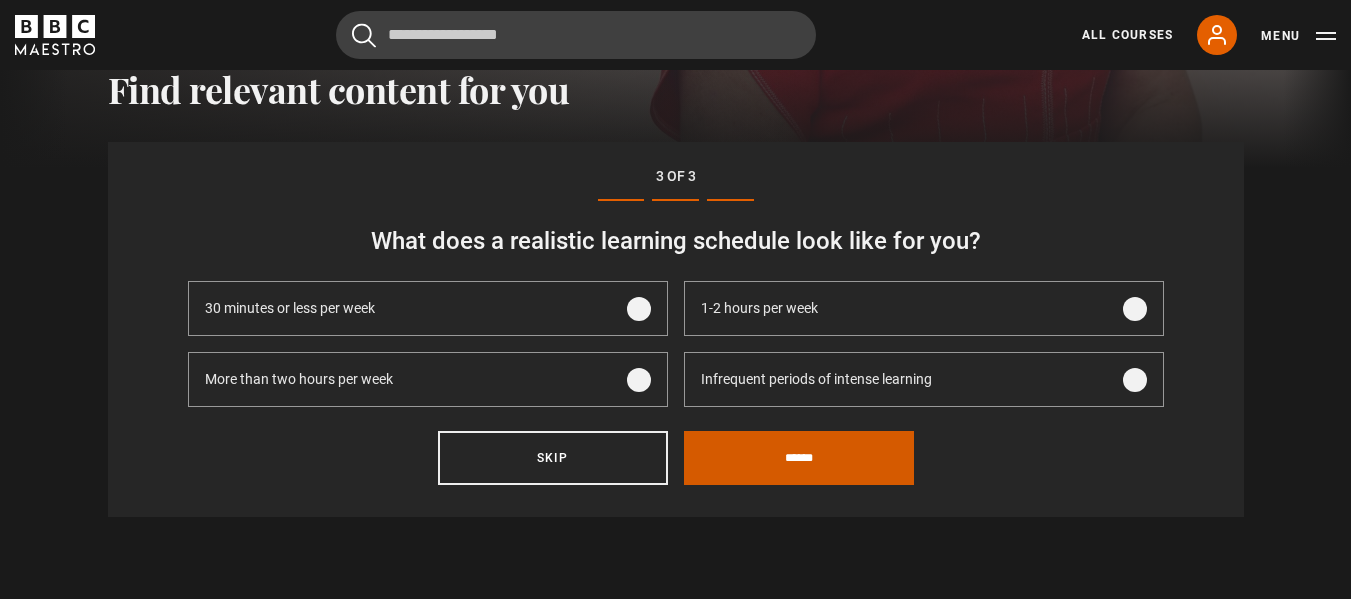 click on "******" at bounding box center [799, 458] 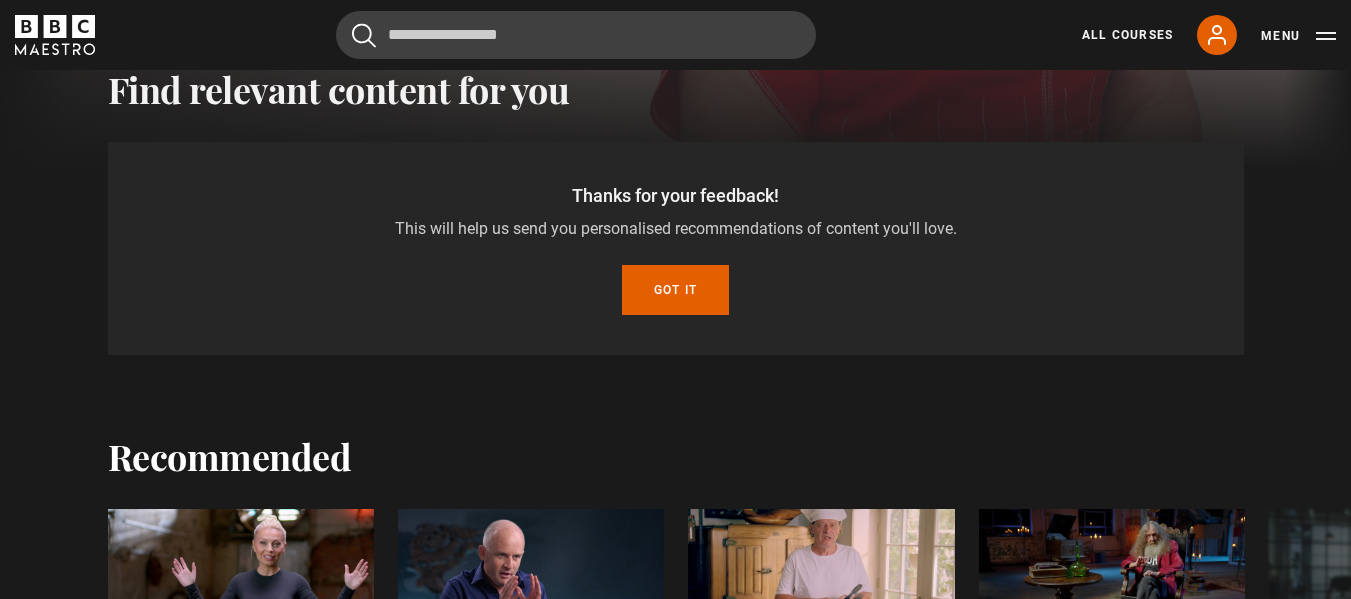 scroll, scrollTop: 588, scrollLeft: 0, axis: vertical 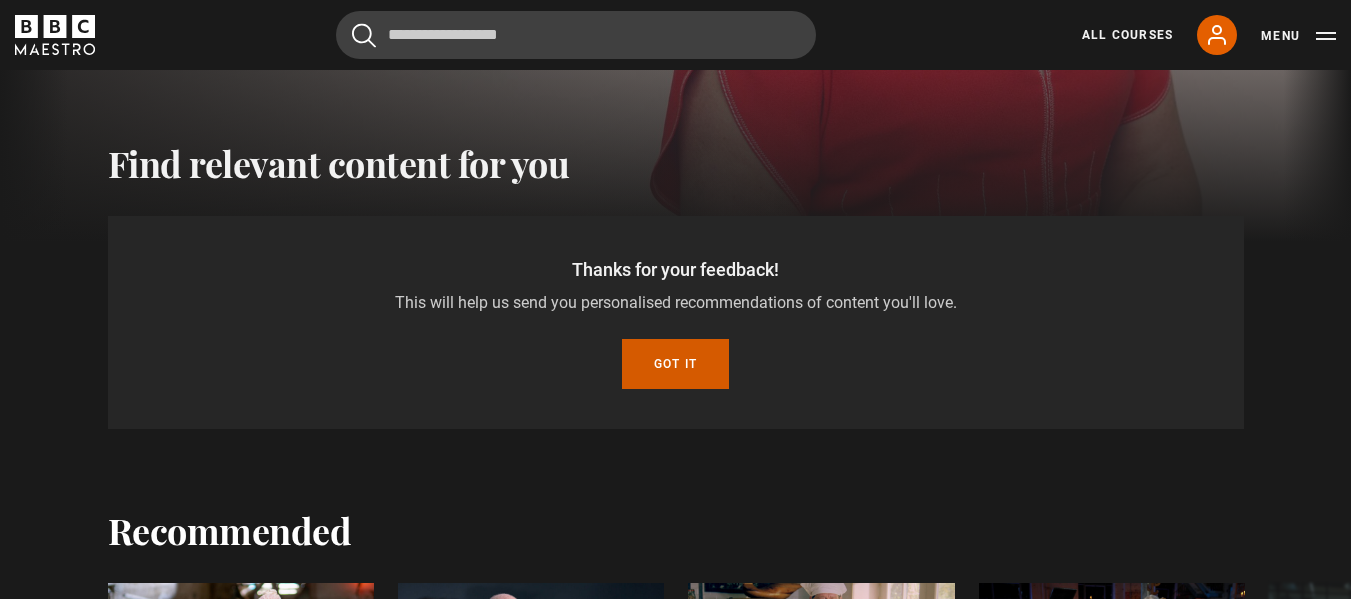 click on "Got it" at bounding box center (675, 364) 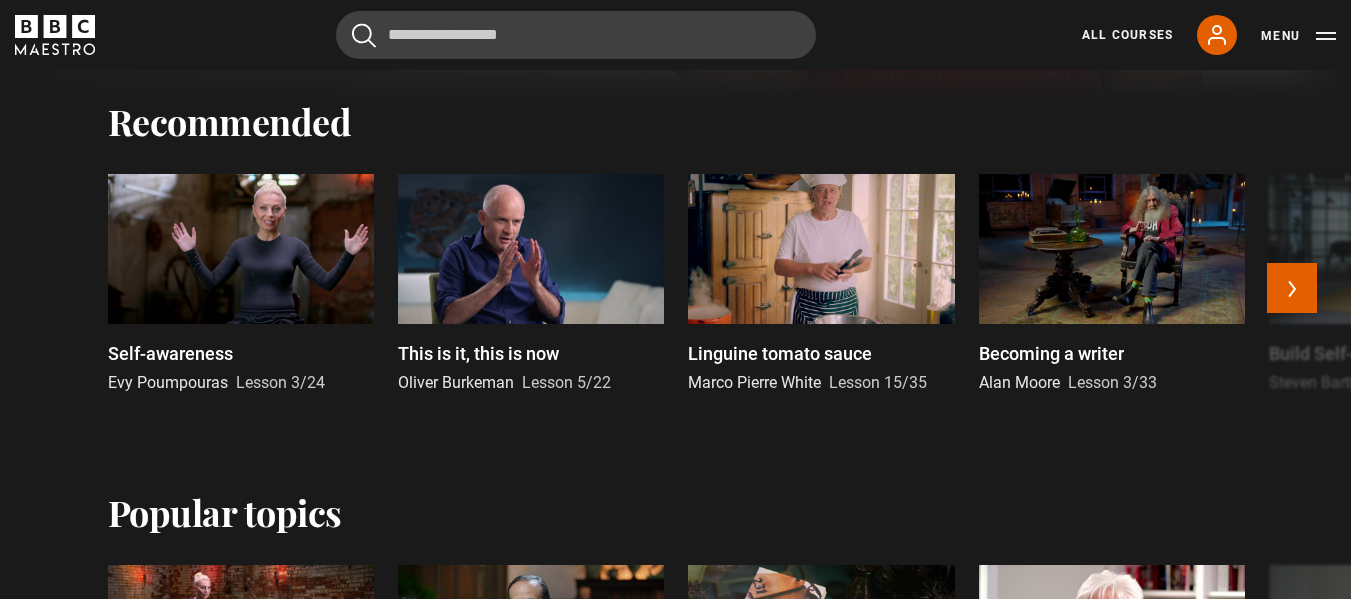 scroll, scrollTop: 788, scrollLeft: 0, axis: vertical 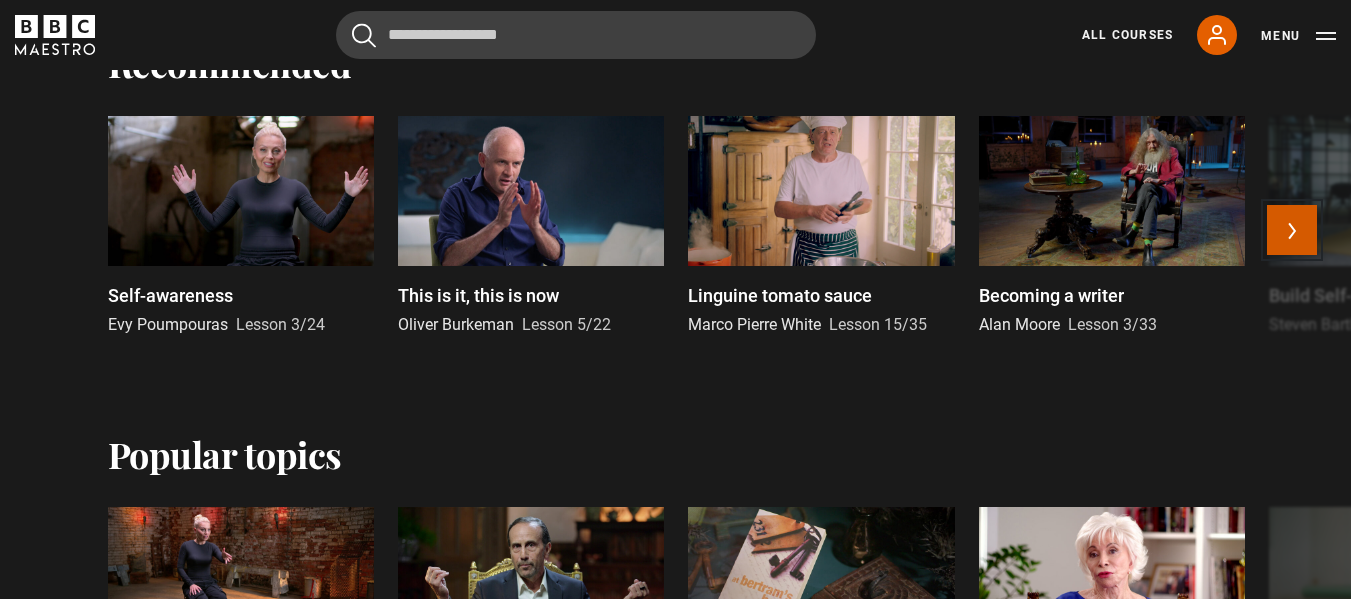 click on "Next" at bounding box center (1292, 230) 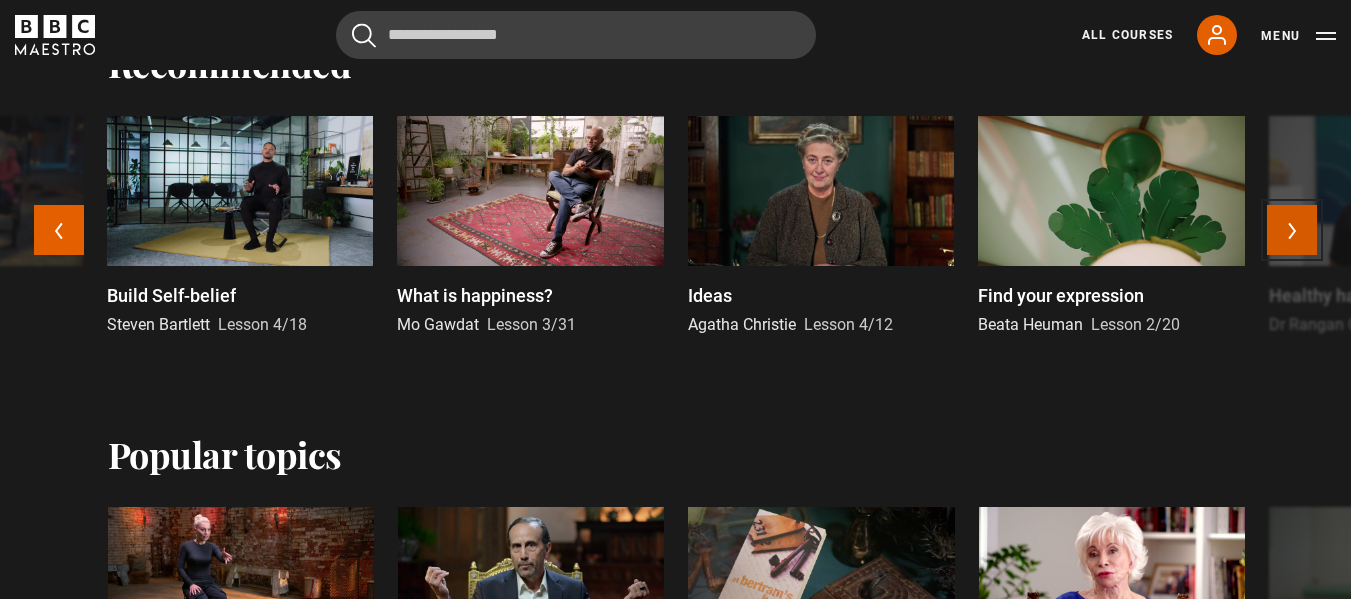 click on "Next" at bounding box center [1292, 230] 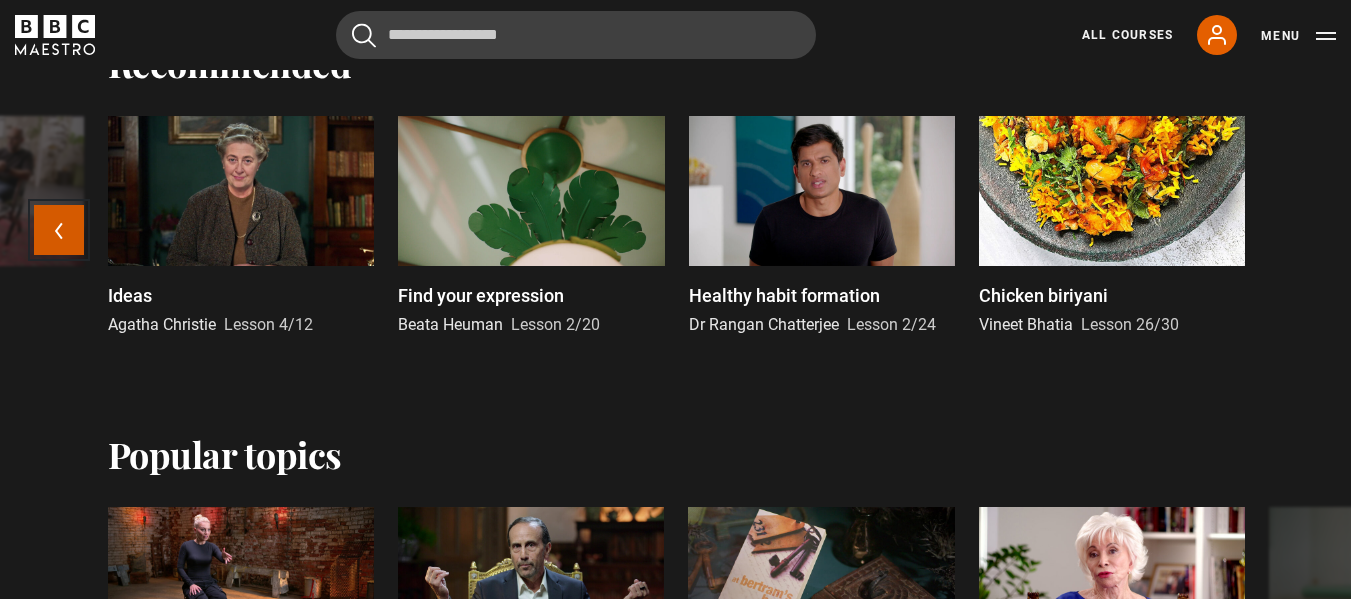 click on "Previous" at bounding box center (59, 230) 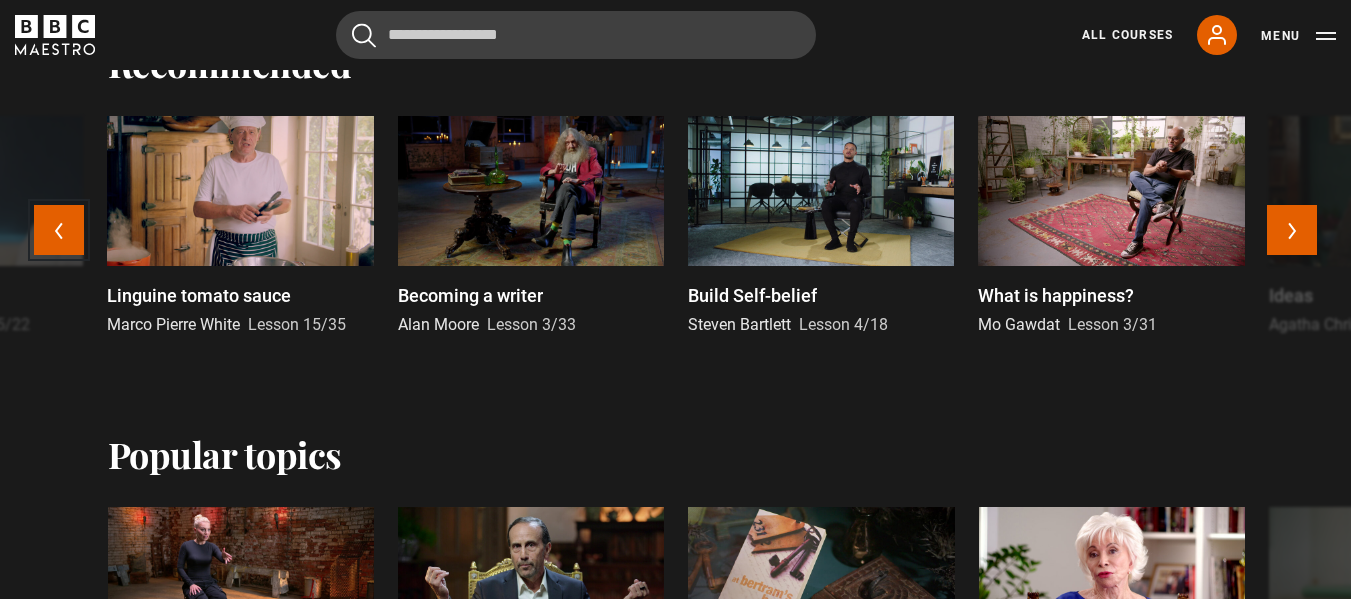 click on "Previous" at bounding box center (59, 230) 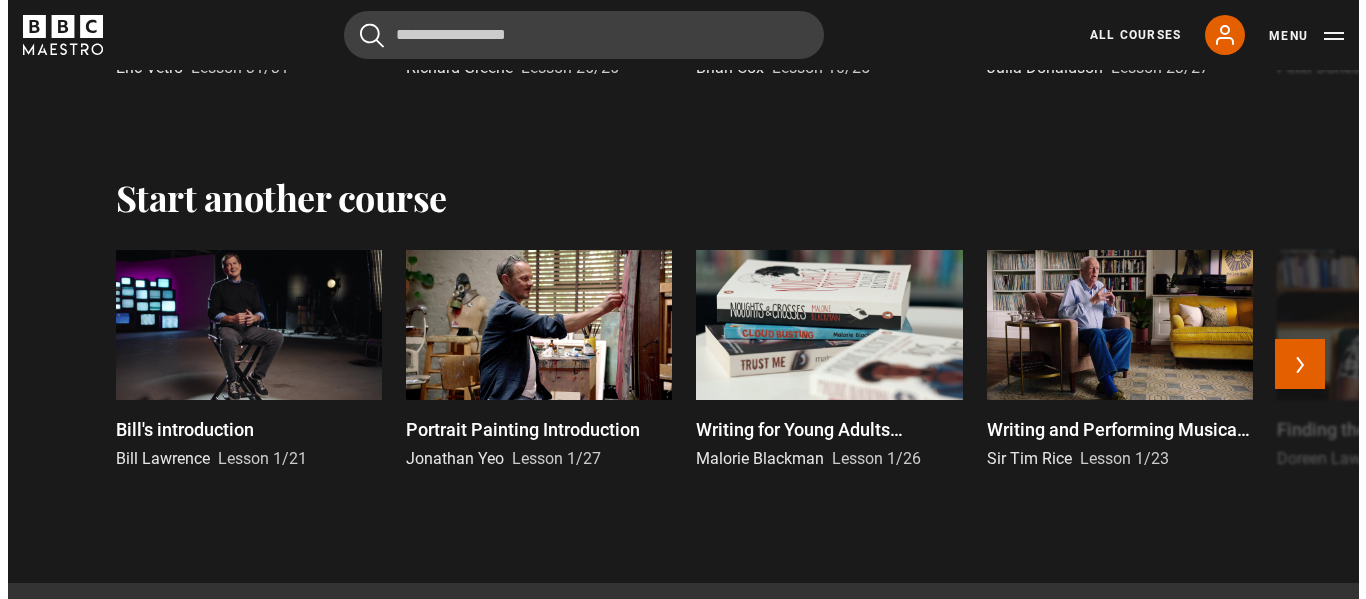 scroll, scrollTop: 4288, scrollLeft: 0, axis: vertical 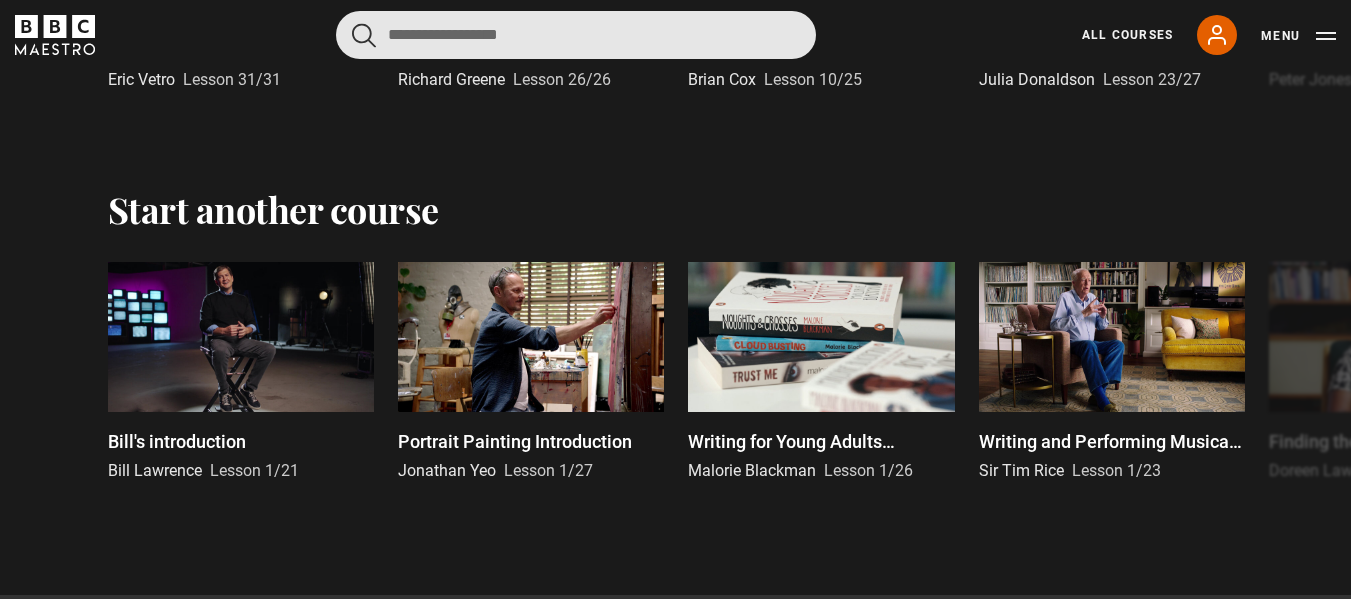 click at bounding box center [576, 35] 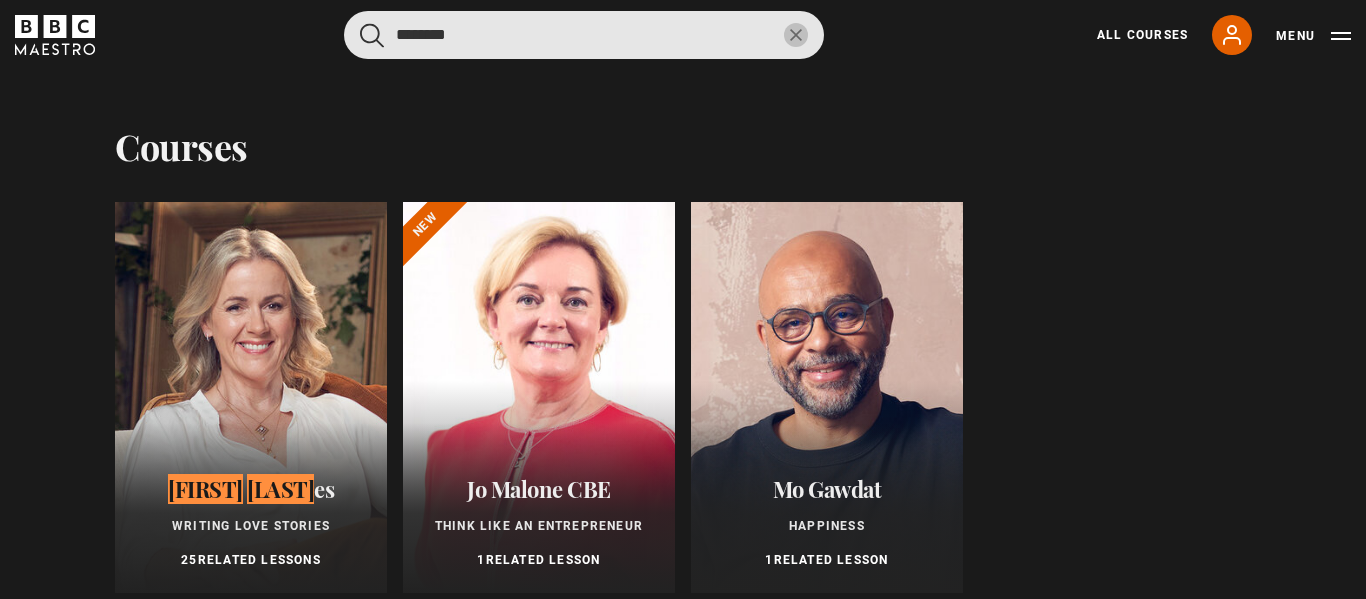 type on "********" 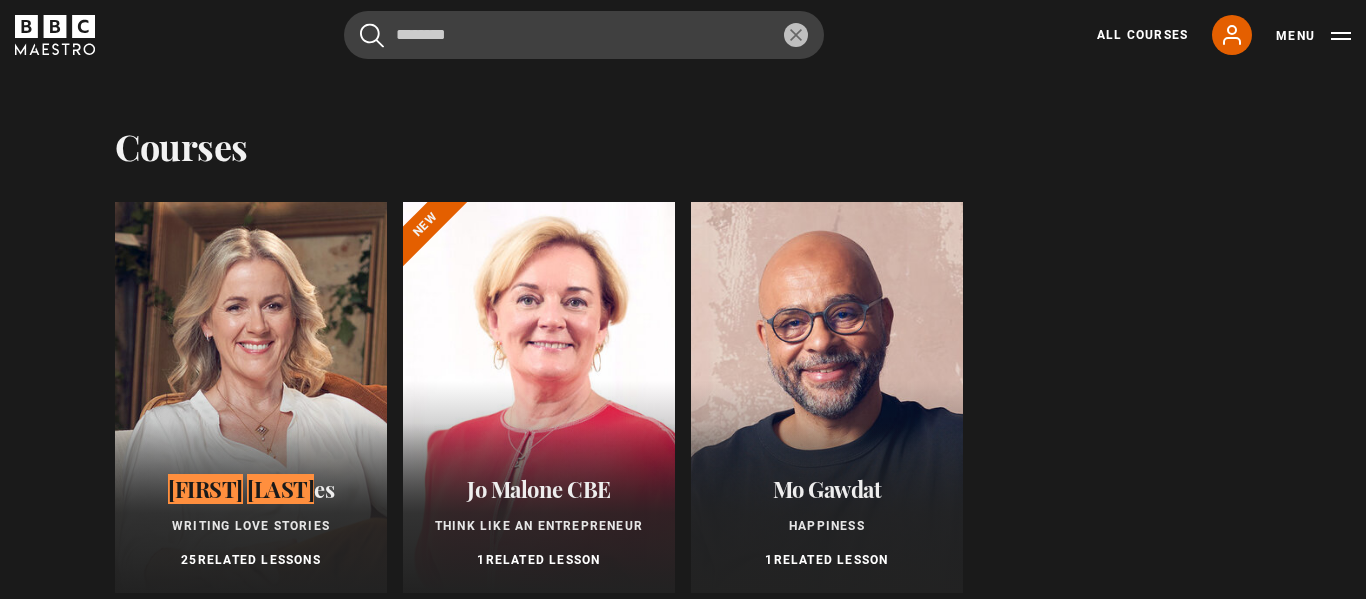 click at bounding box center [251, 397] 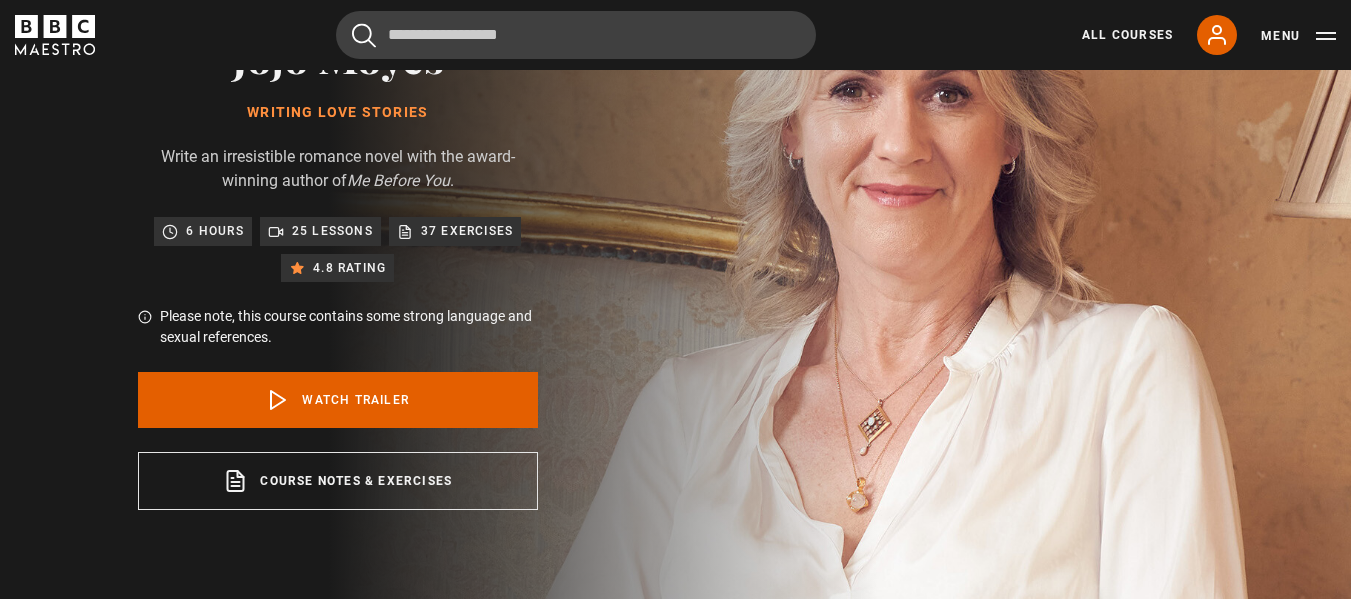 scroll, scrollTop: 200, scrollLeft: 0, axis: vertical 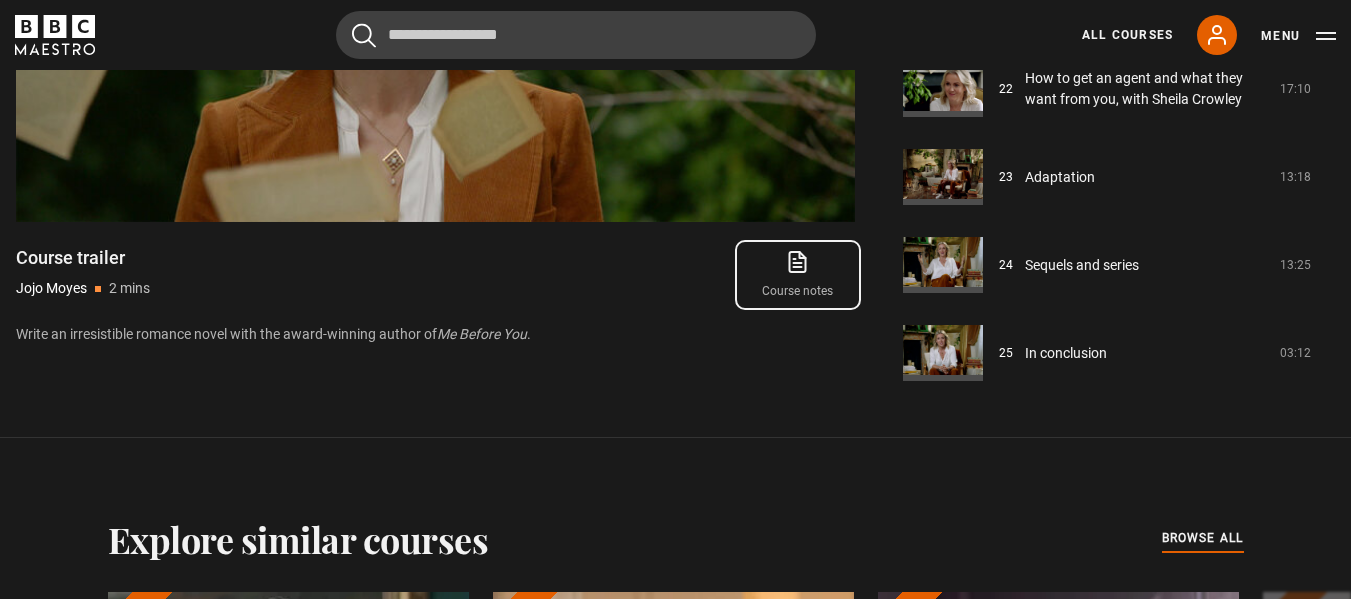 click 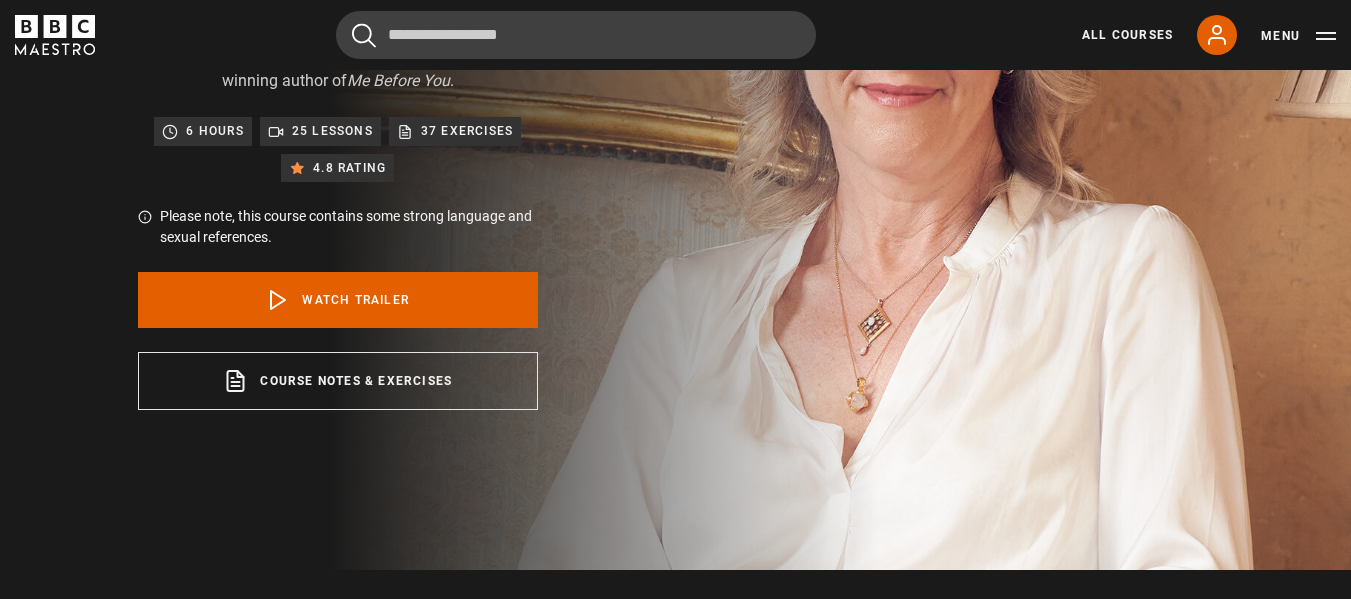 scroll, scrollTop: 300, scrollLeft: 0, axis: vertical 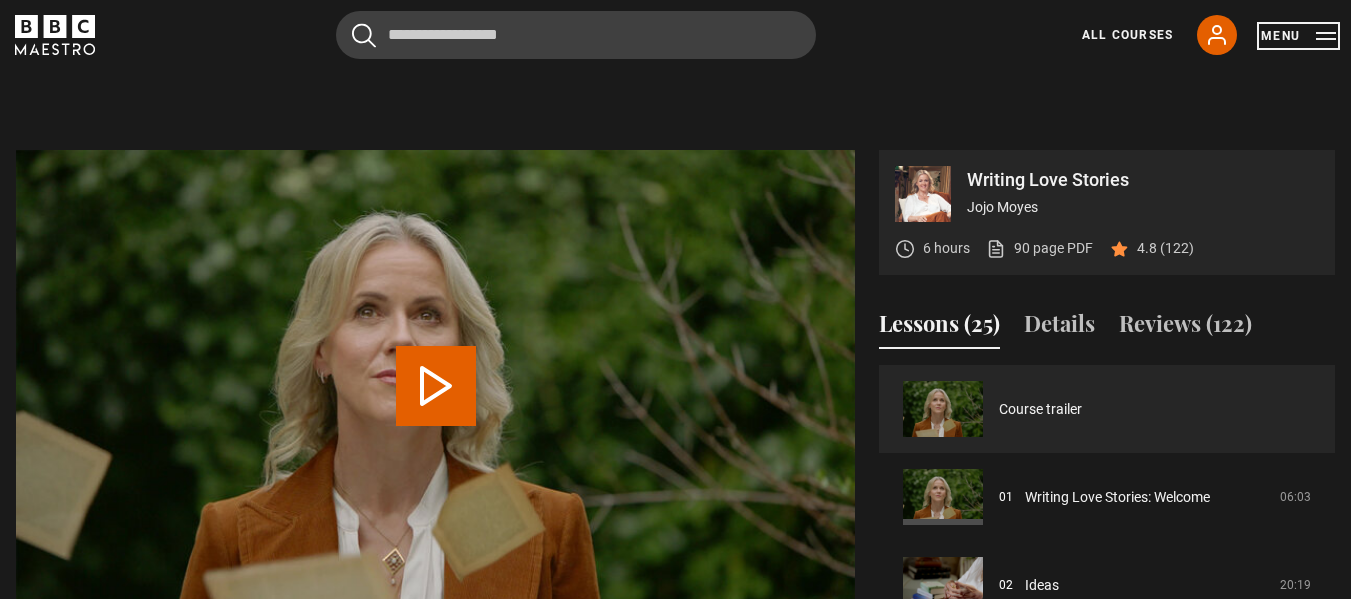 click on "Menu" at bounding box center (1298, 36) 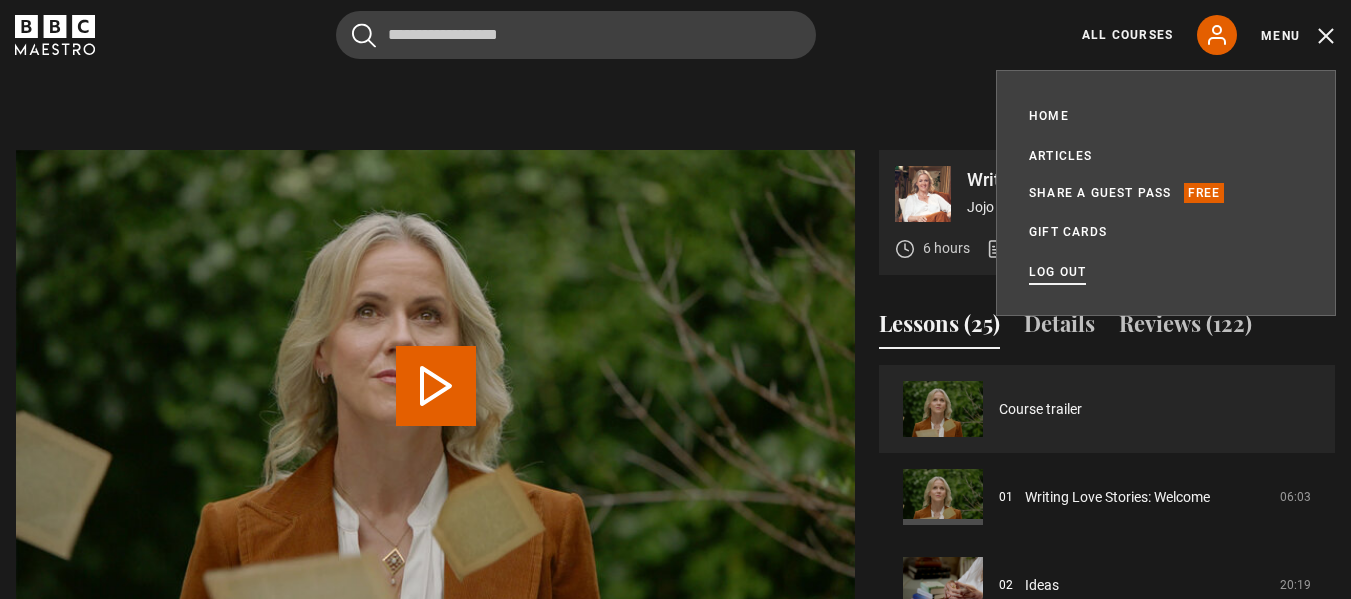 click on "Log out" at bounding box center (1057, 272) 